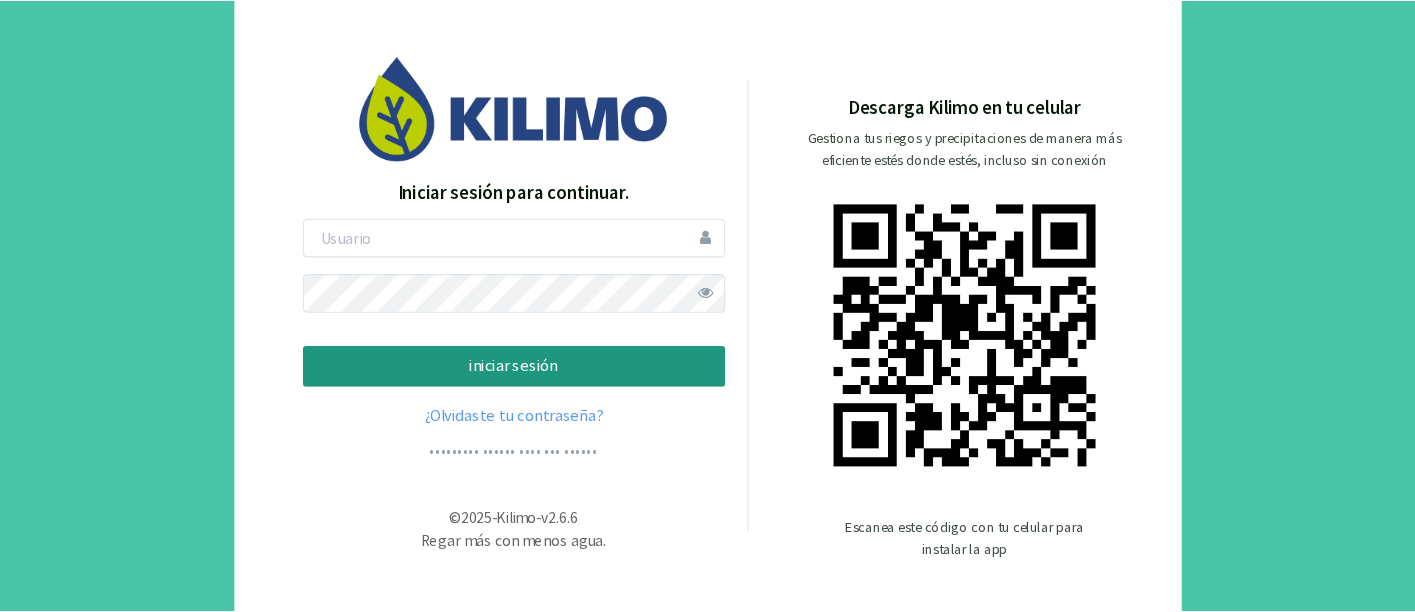 scroll, scrollTop: 0, scrollLeft: 0, axis: both 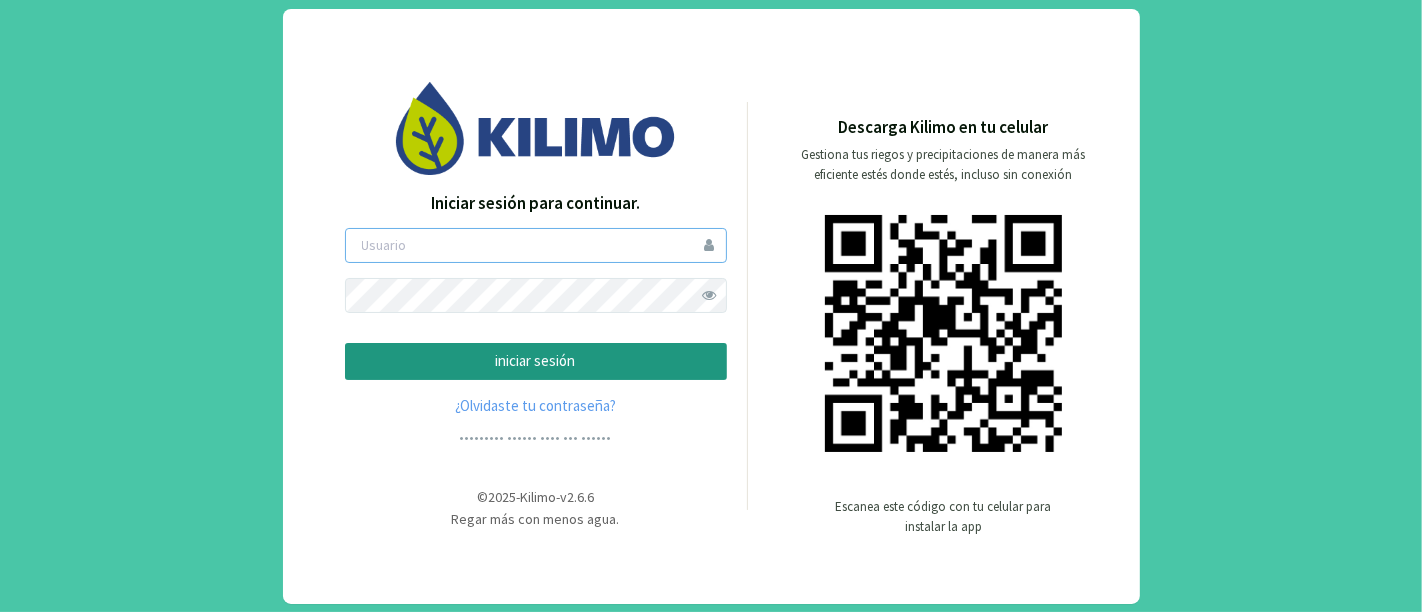 type on "[USERNAME]" 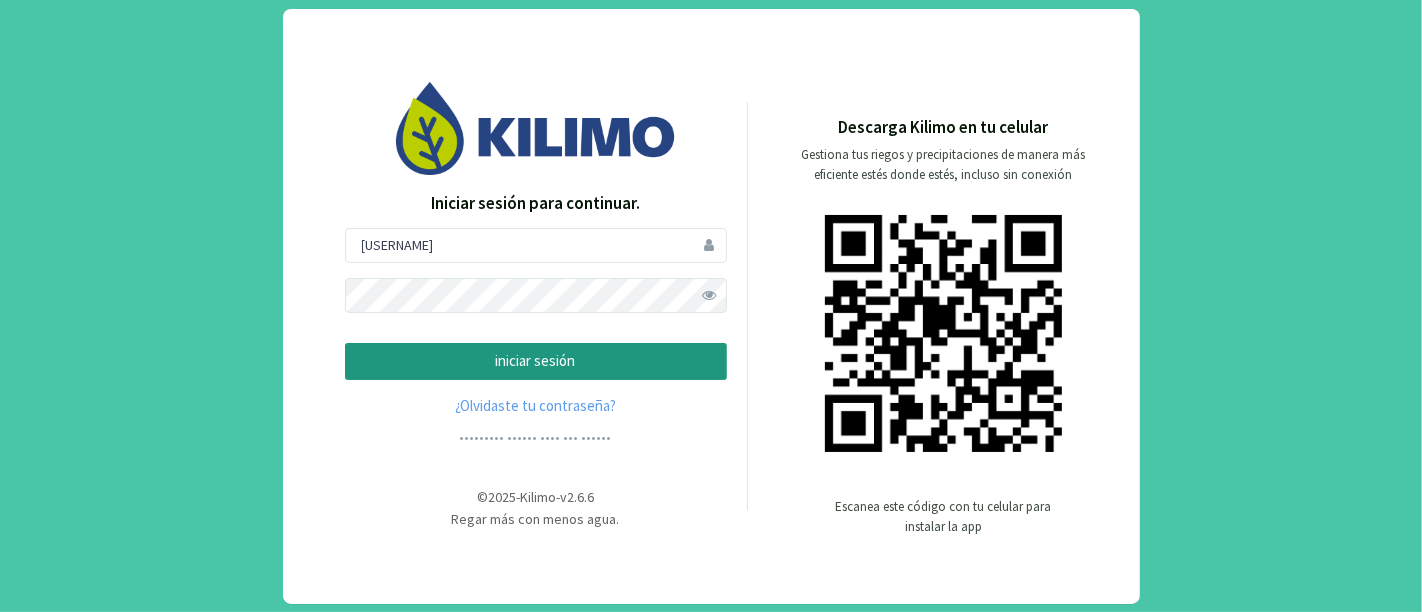 click on "iniciar sesión" at bounding box center (536, 361) 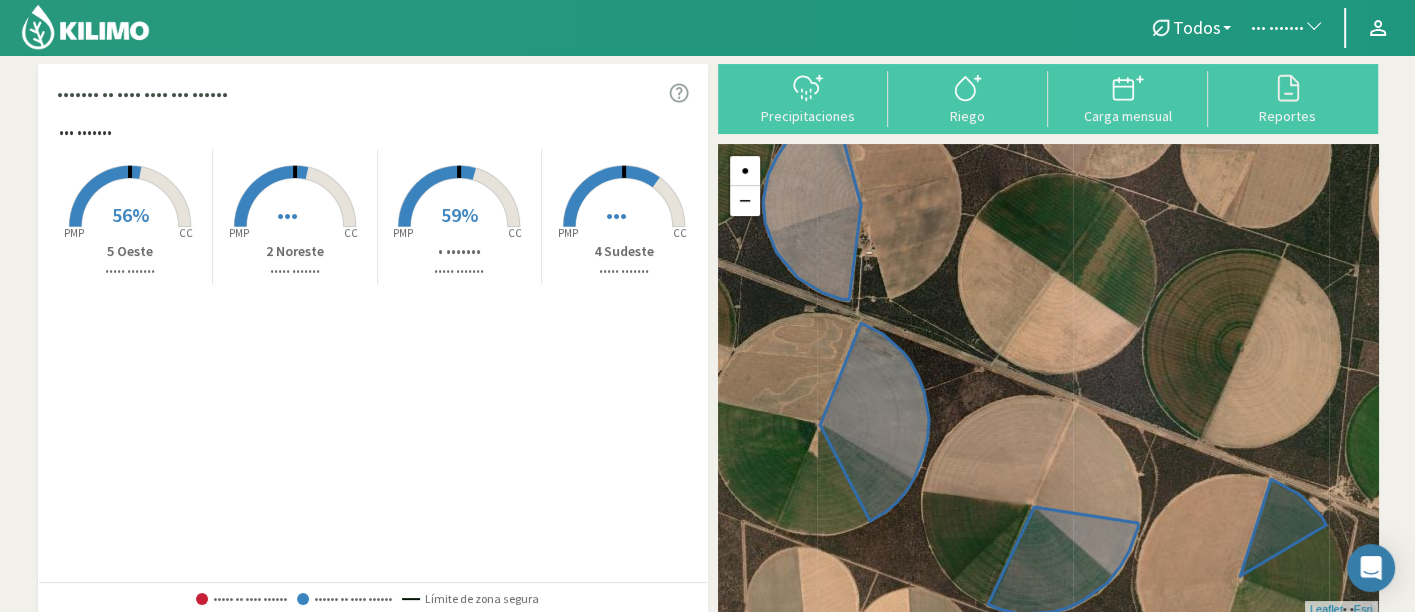 click on "•••" at bounding box center [287, 214] 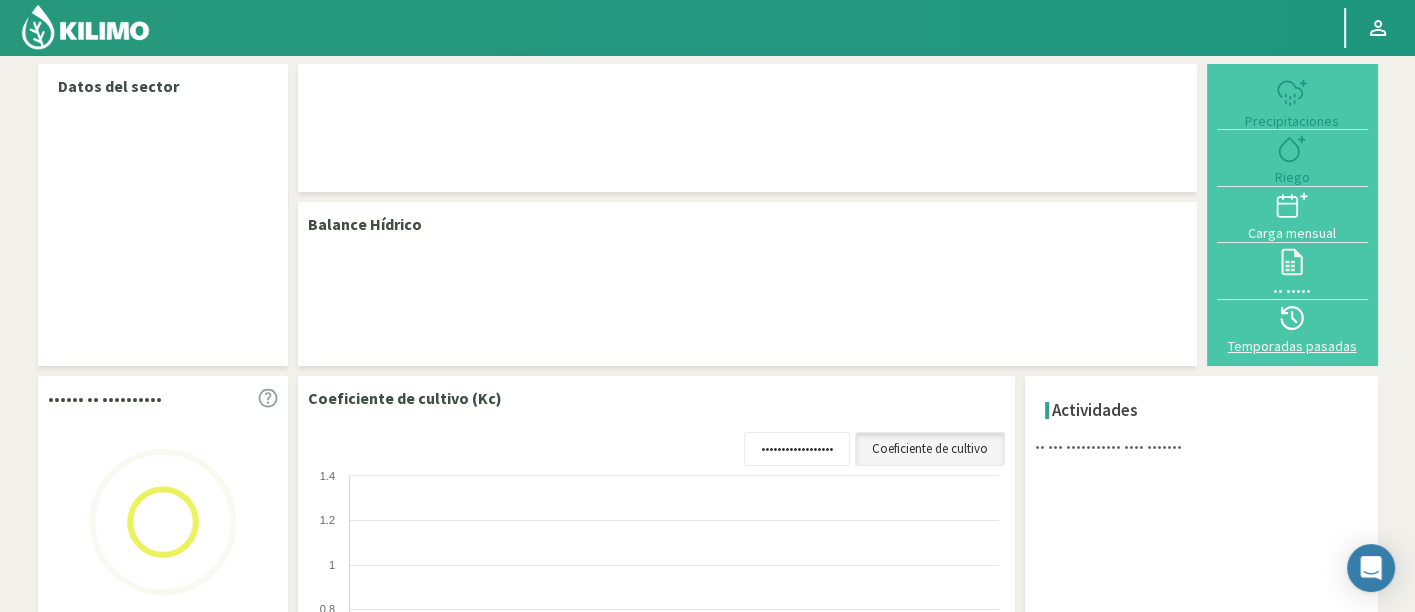 click on "Temporadas pasadas" at bounding box center (1292, 346) 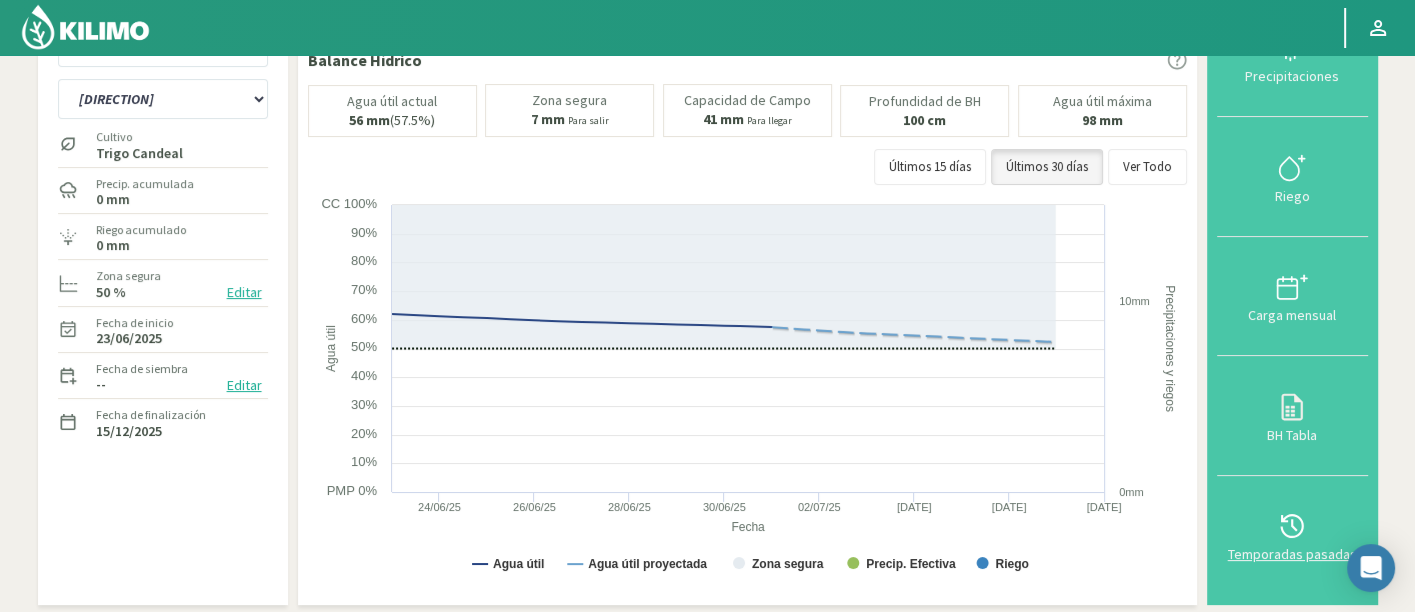 scroll, scrollTop: 111, scrollLeft: 0, axis: vertical 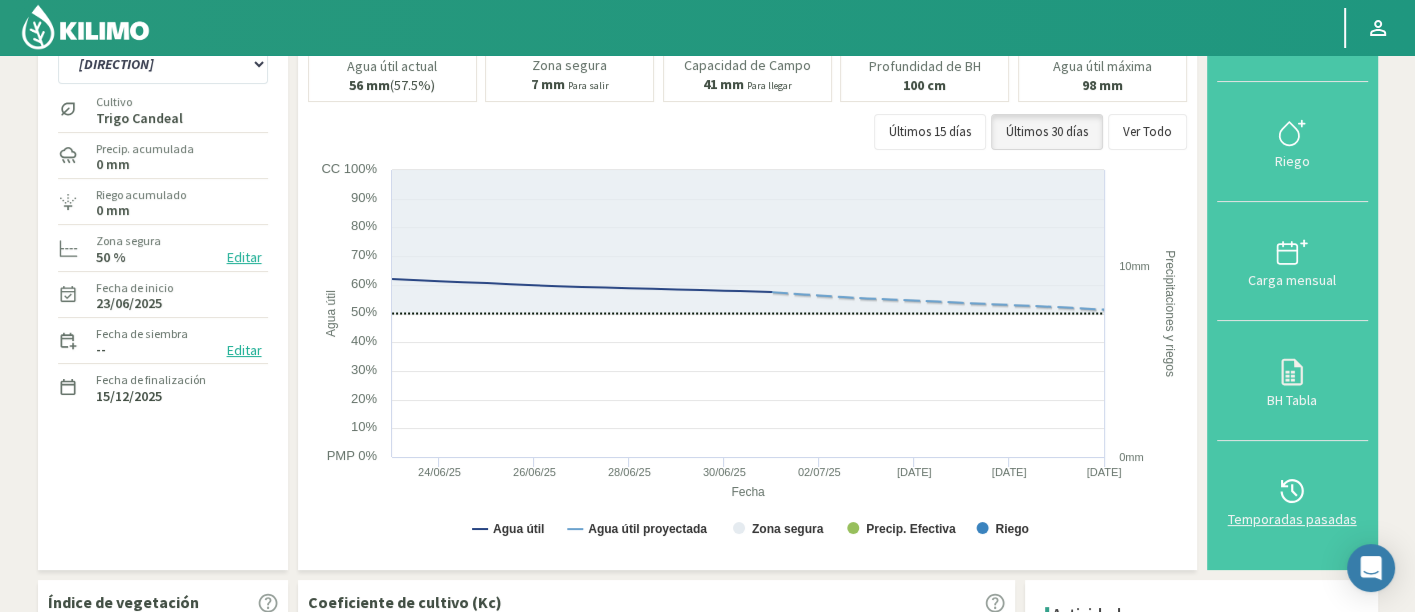 click at bounding box center [1291, 491] 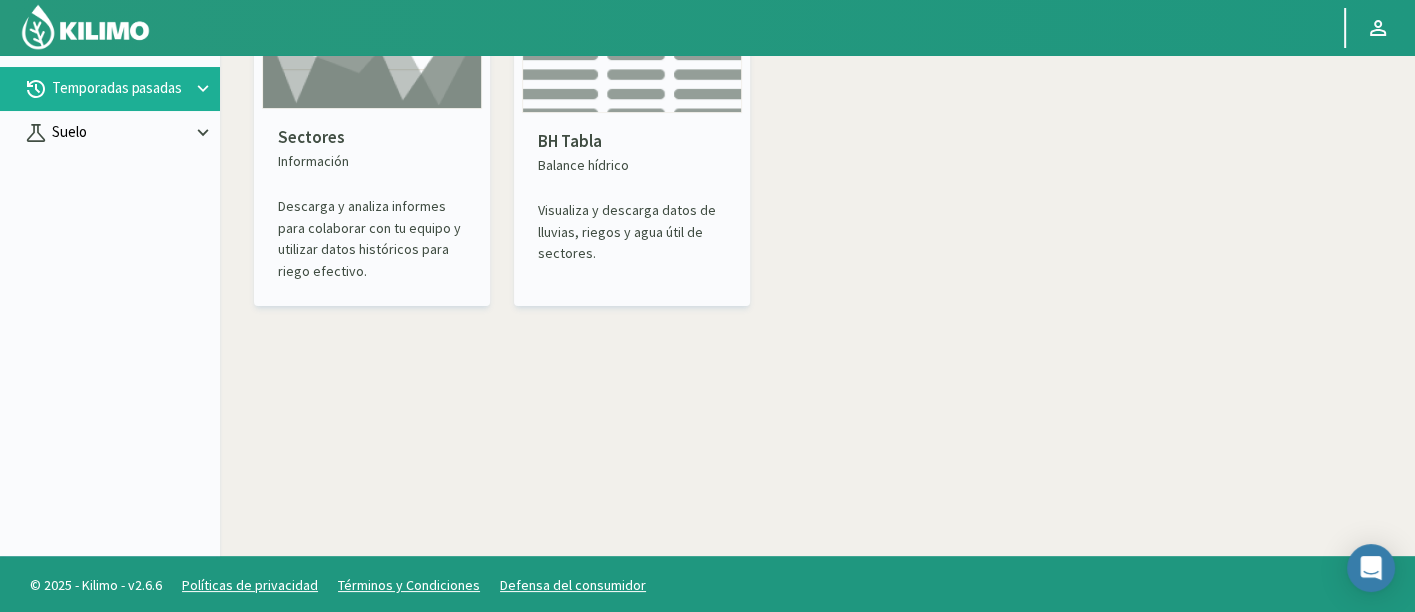 click on "Suelo" at bounding box center [110, 45] 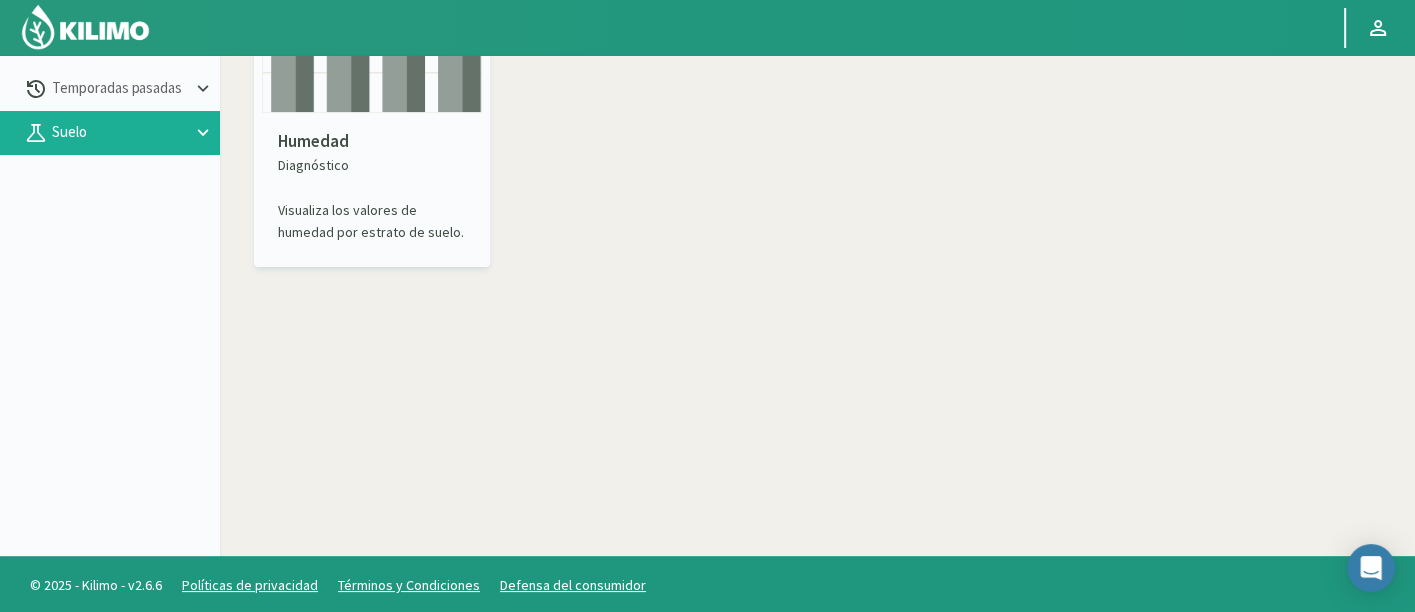 click on "Humedad" at bounding box center [372, 142] 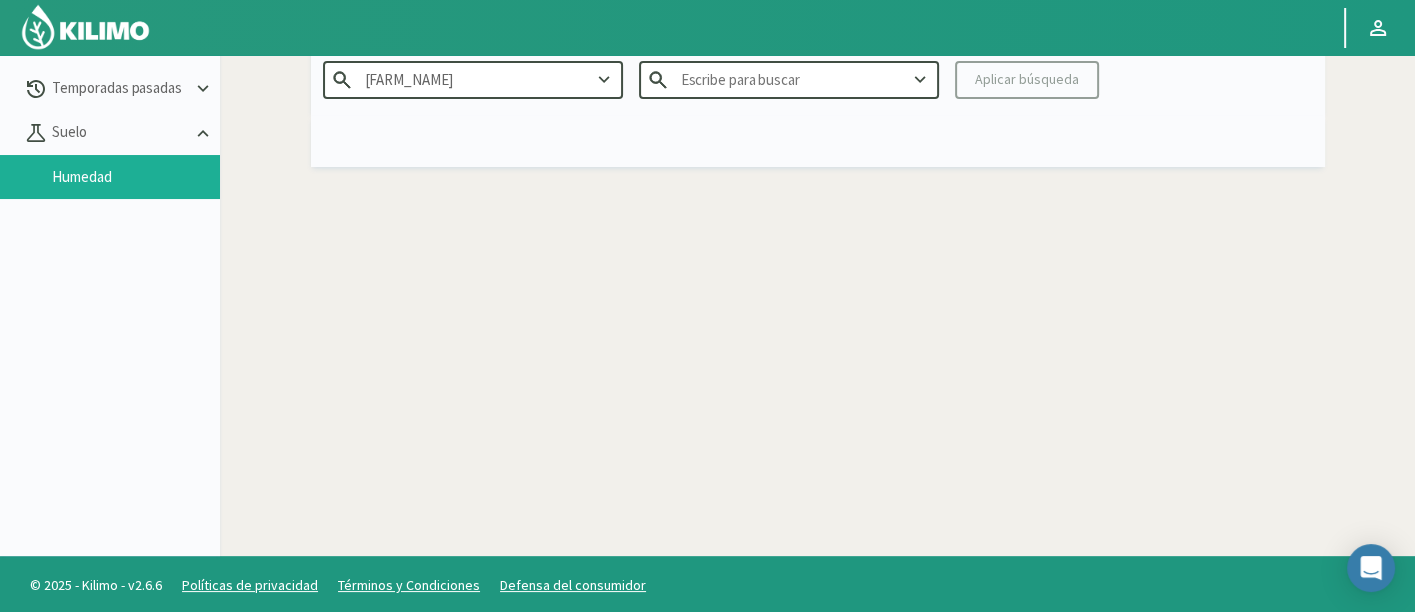 click on "8 Fuegos" at bounding box center [473, 79] 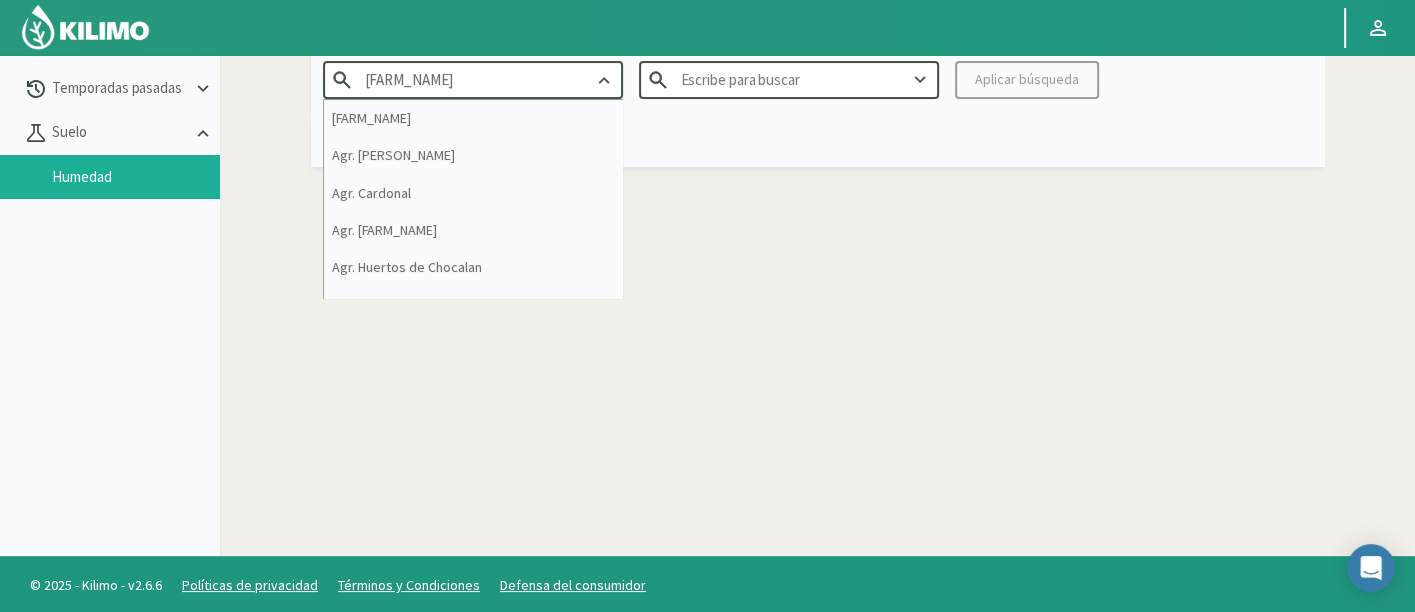 click on "8 Fuegos" at bounding box center (473, 79) 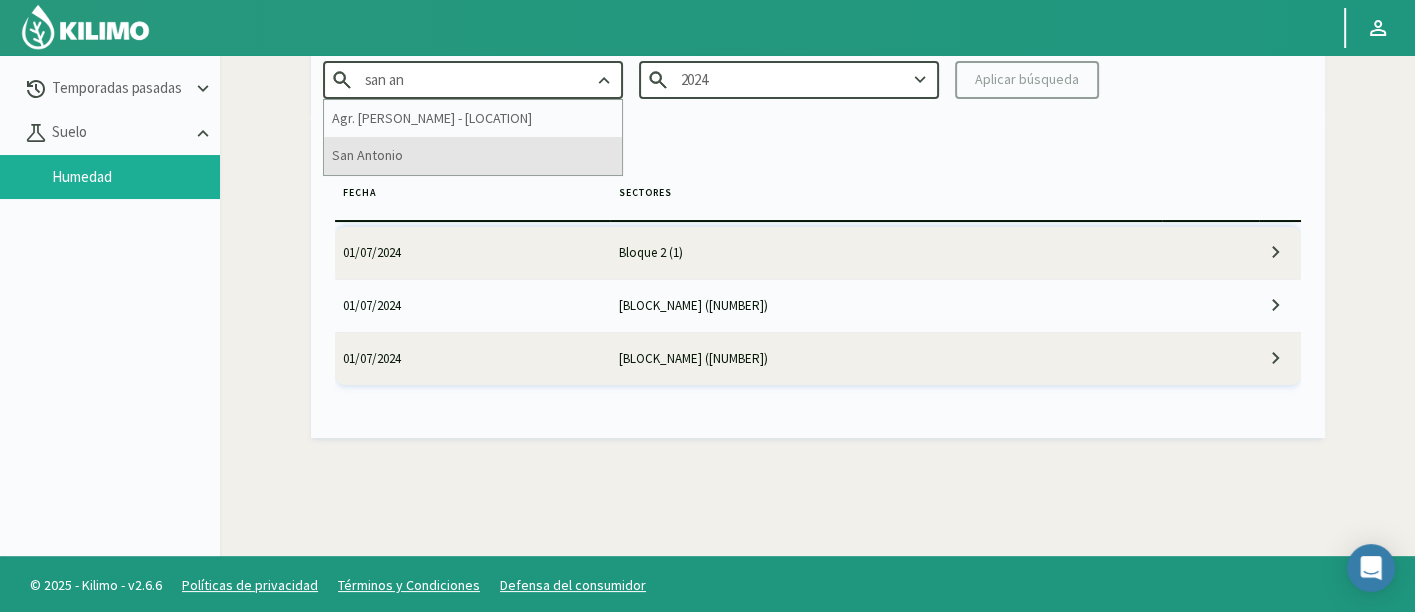 type on "san an" 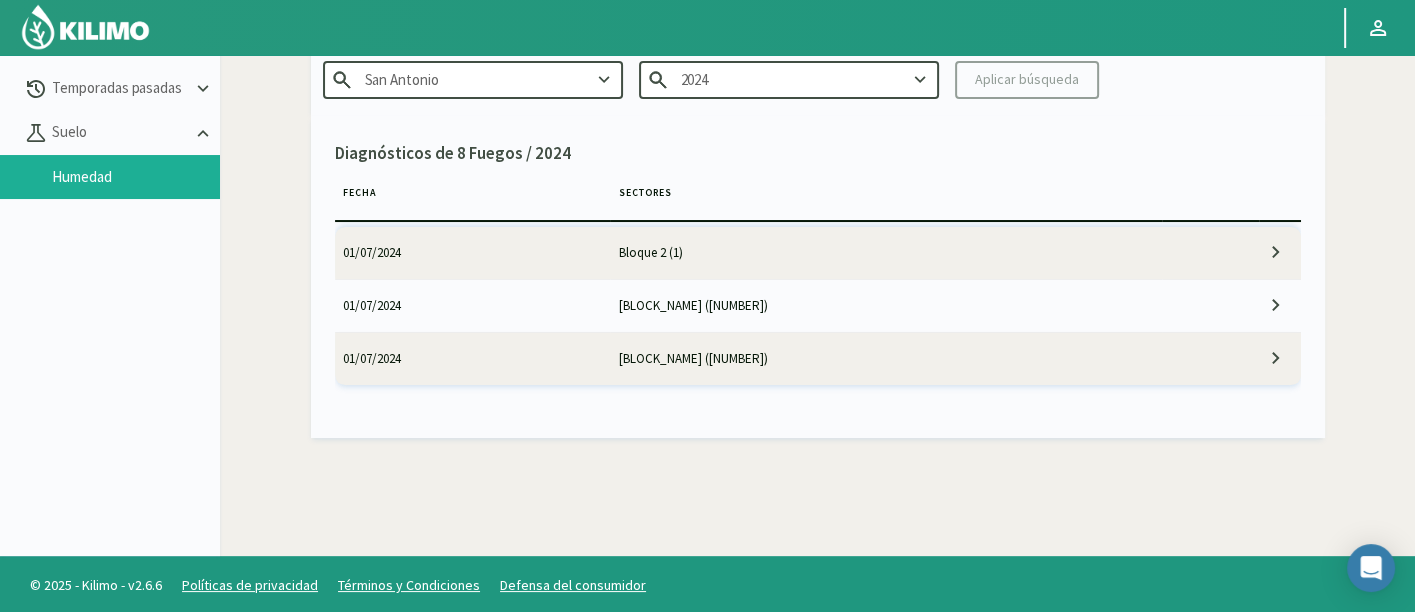 click at bounding box center (604, 80) 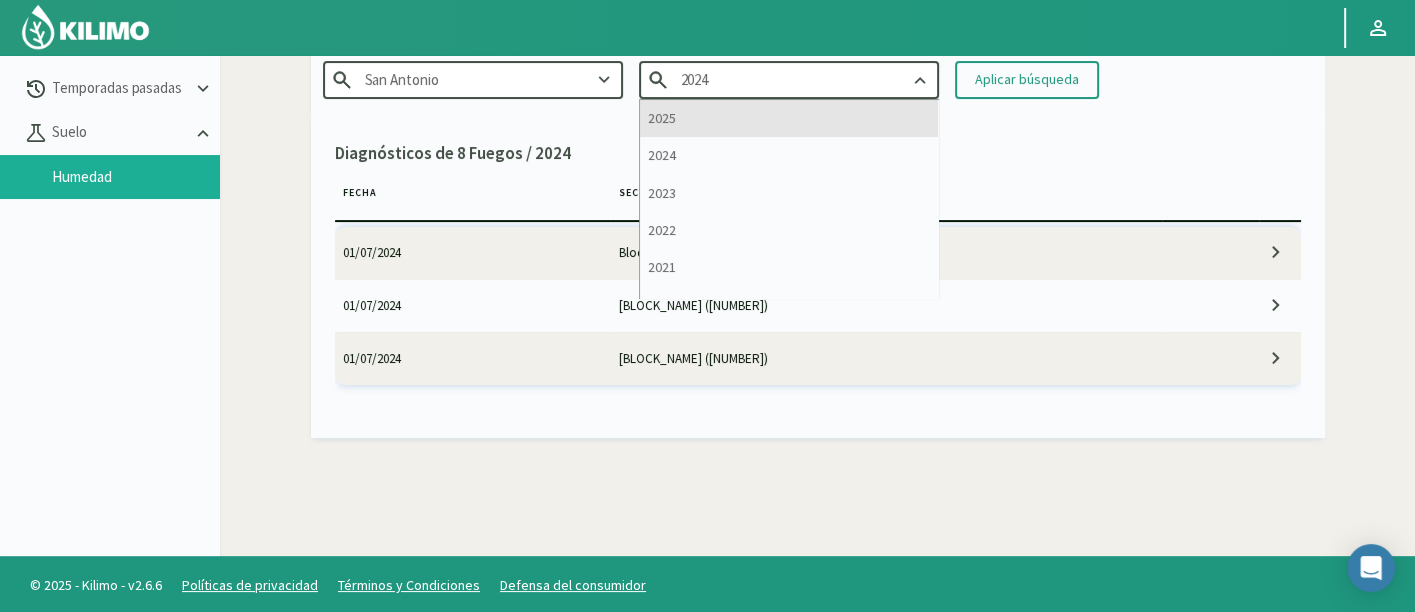 click on "2025" at bounding box center (789, 118) 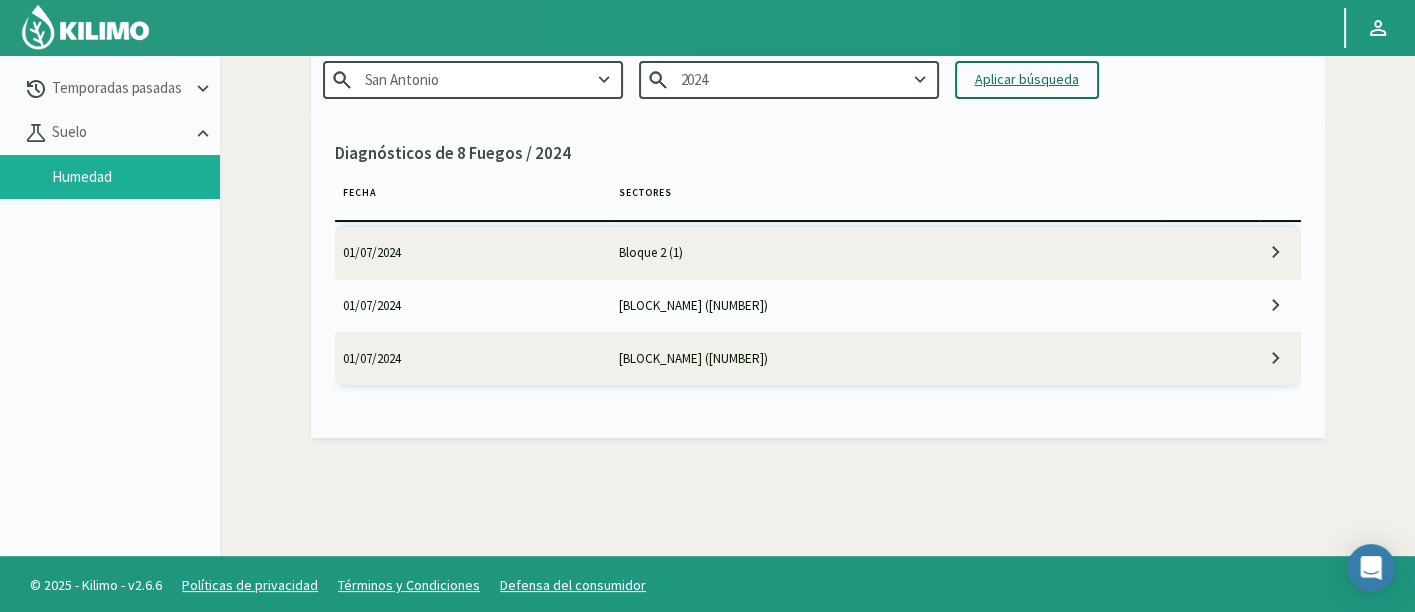 click on "Aplicar búsqueda" at bounding box center (1027, 80) 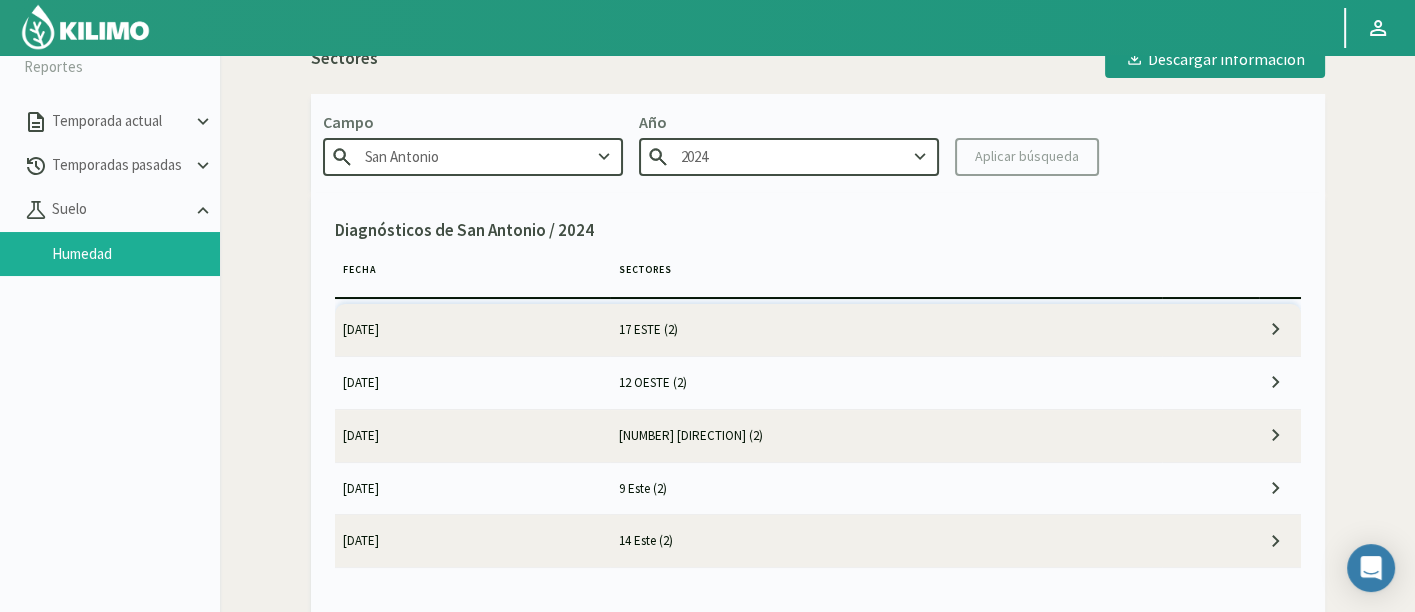 scroll, scrollTop: 3, scrollLeft: 0, axis: vertical 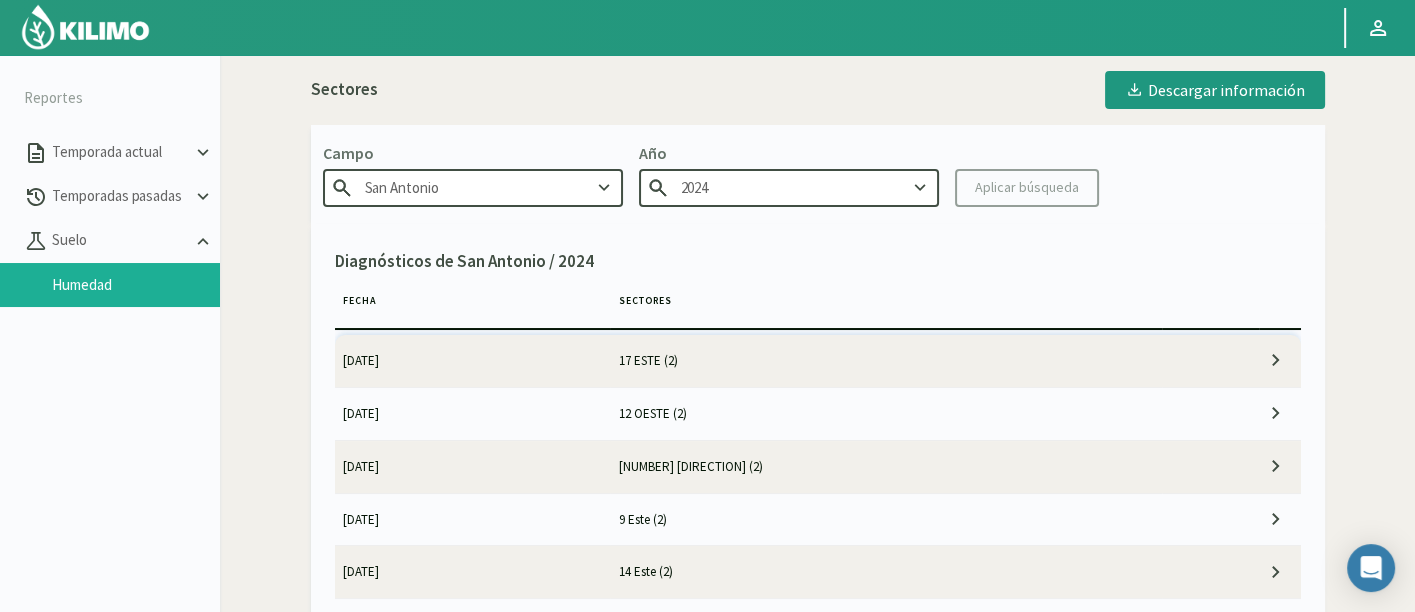 click on "2024" at bounding box center [473, 187] 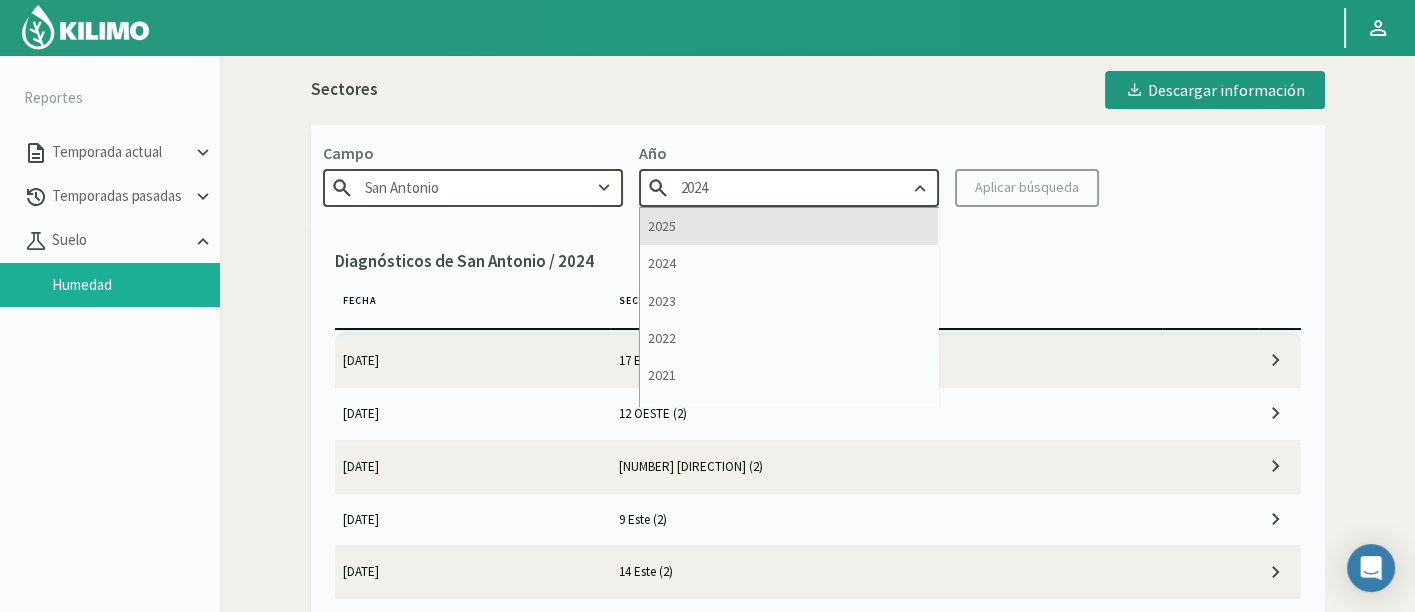 click on "2025" at bounding box center (789, 226) 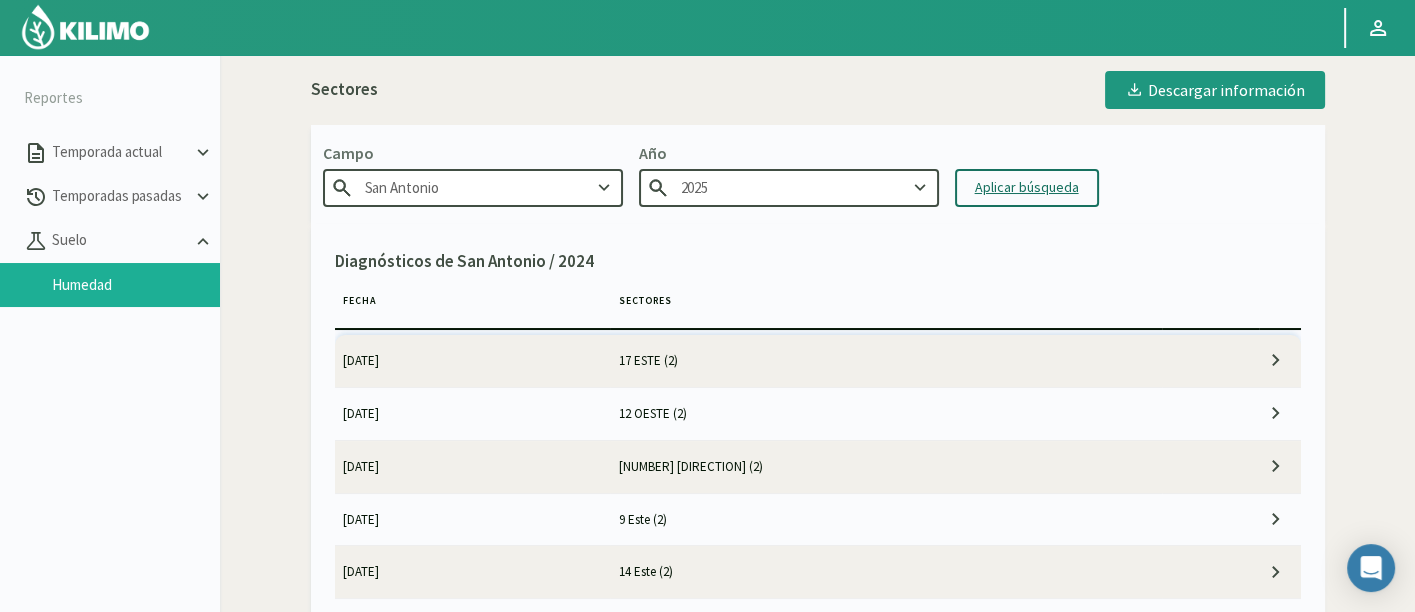 click on "Aplicar búsqueda" at bounding box center (1027, 187) 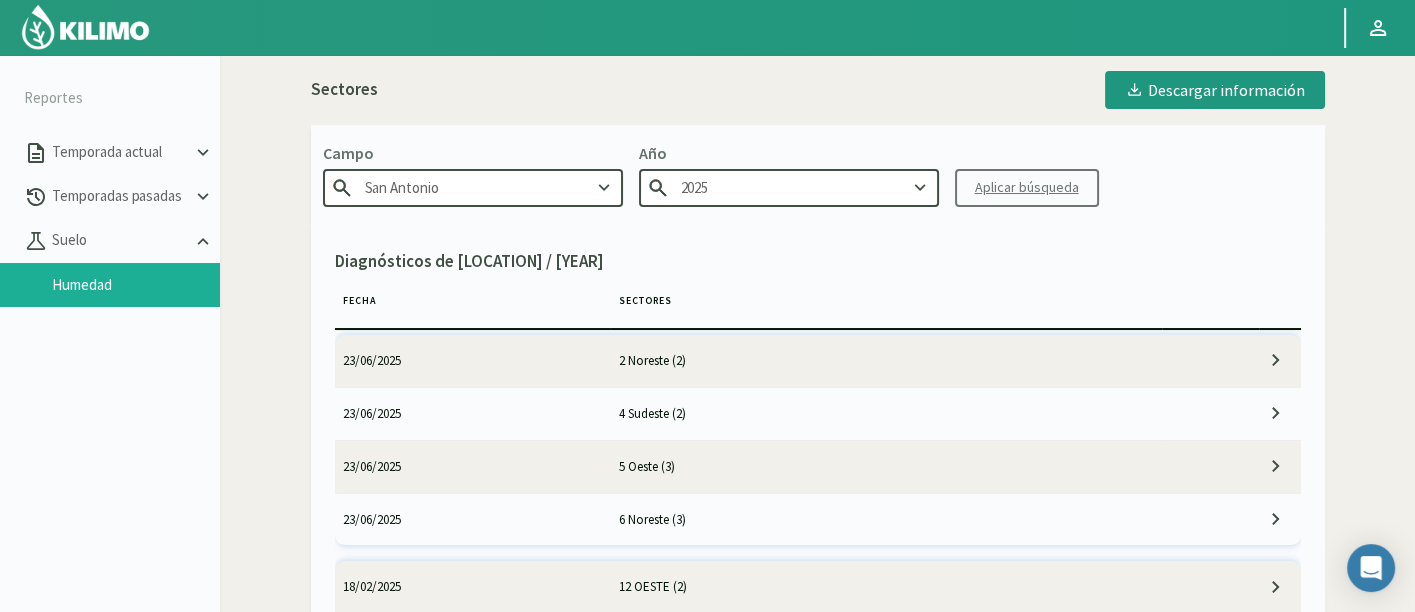 click on "23/06/2025" at bounding box center (473, 361) 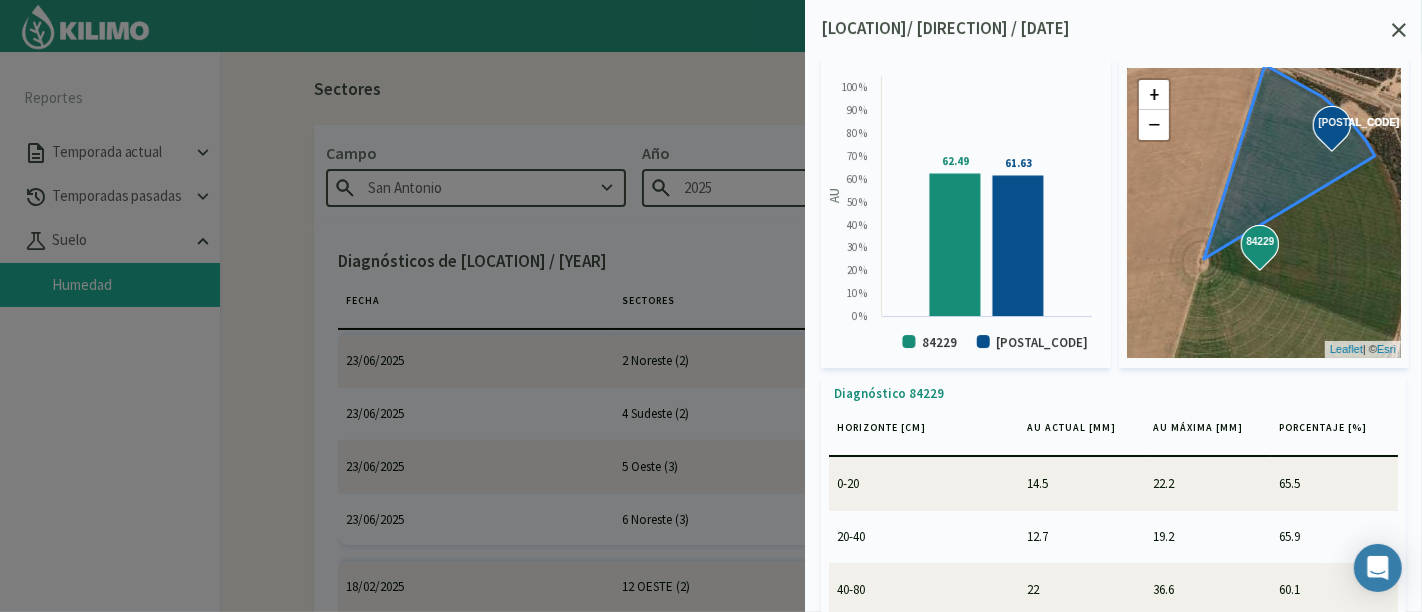 click at bounding box center (711, 306) 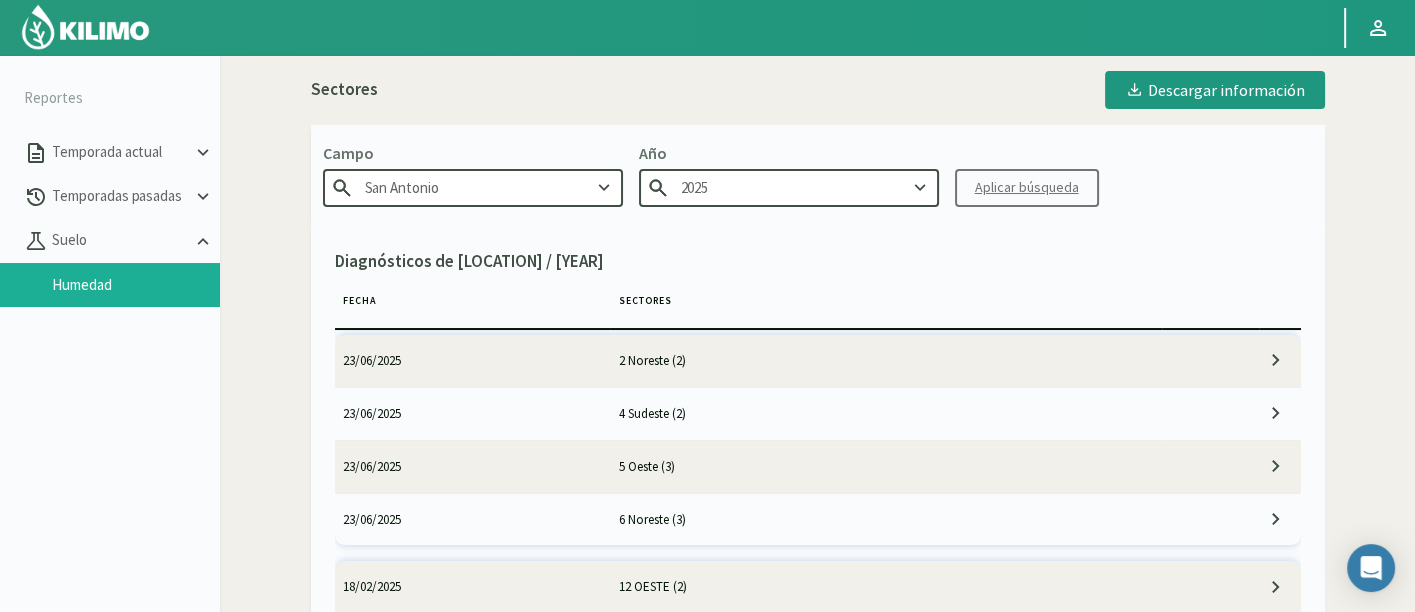 click on "23/06/2025" at bounding box center (473, 361) 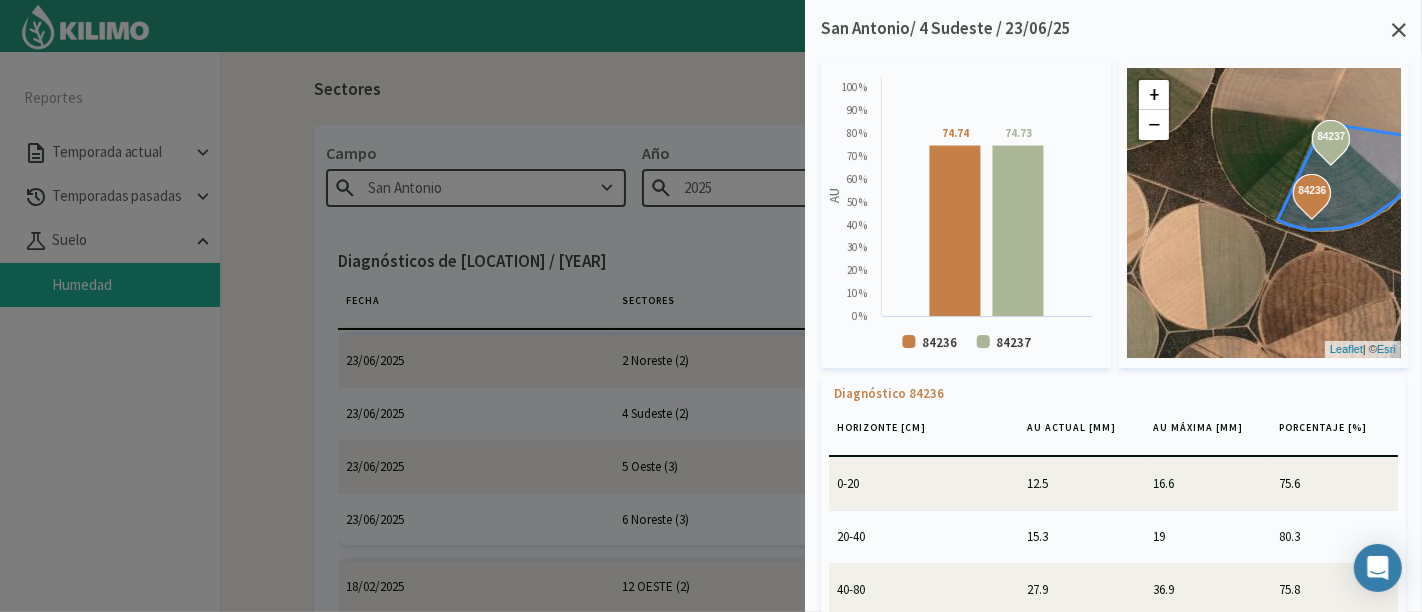 click at bounding box center [1399, 30] 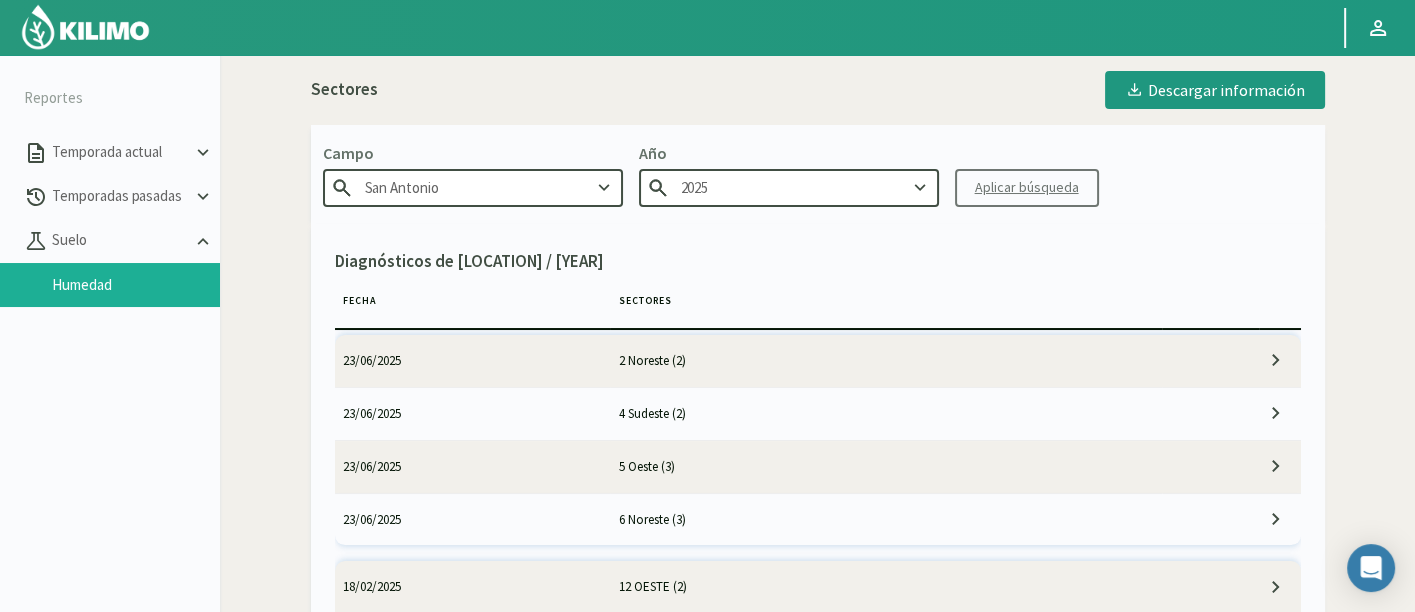 click on "5 Oeste (3)" at bounding box center [886, 361] 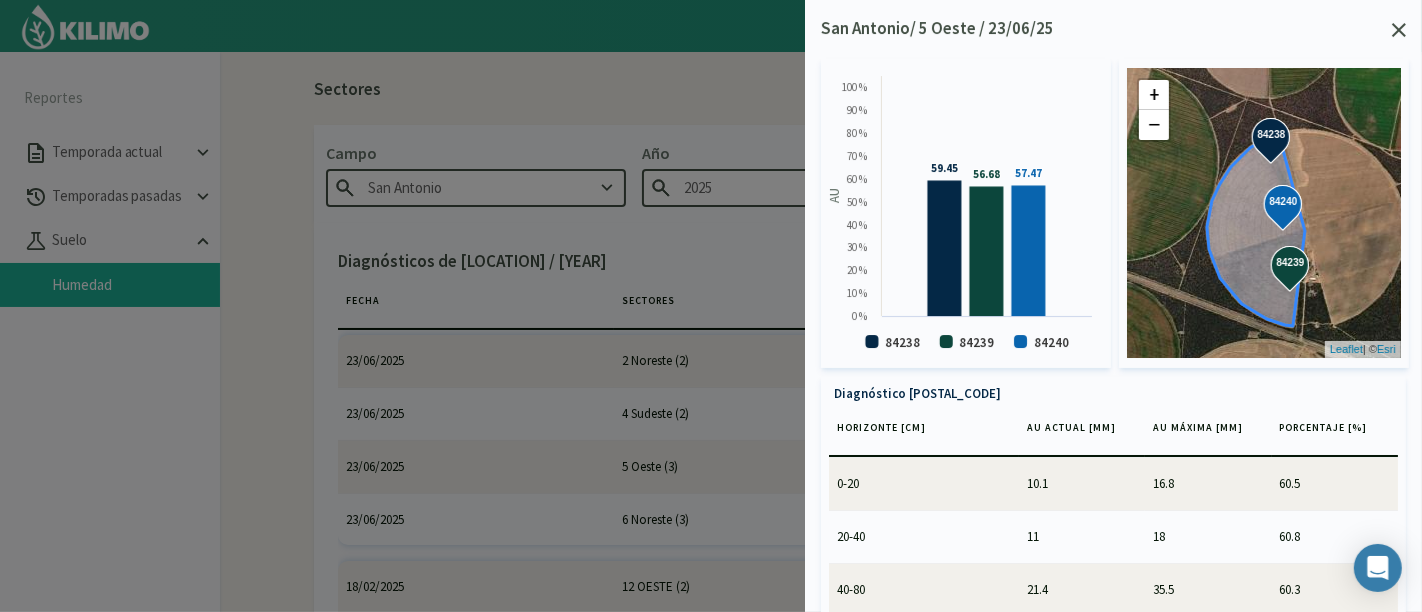click at bounding box center (1399, 30) 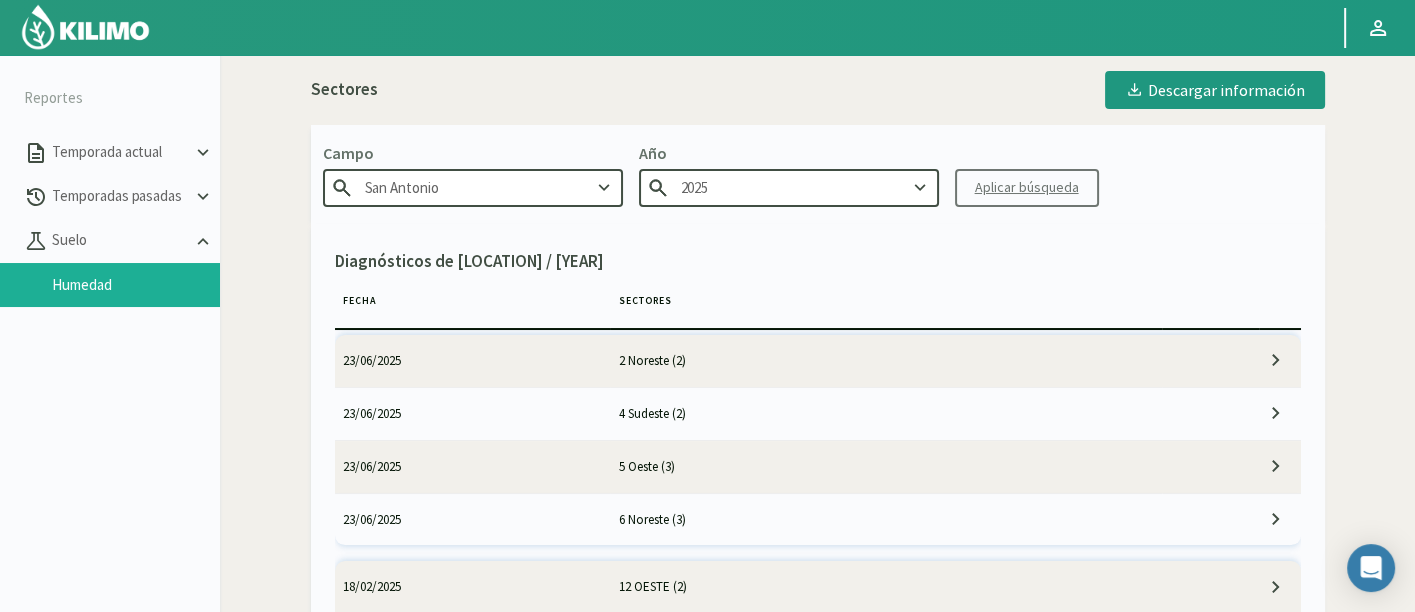 click on "6 Noreste (3)" at bounding box center (886, 519) 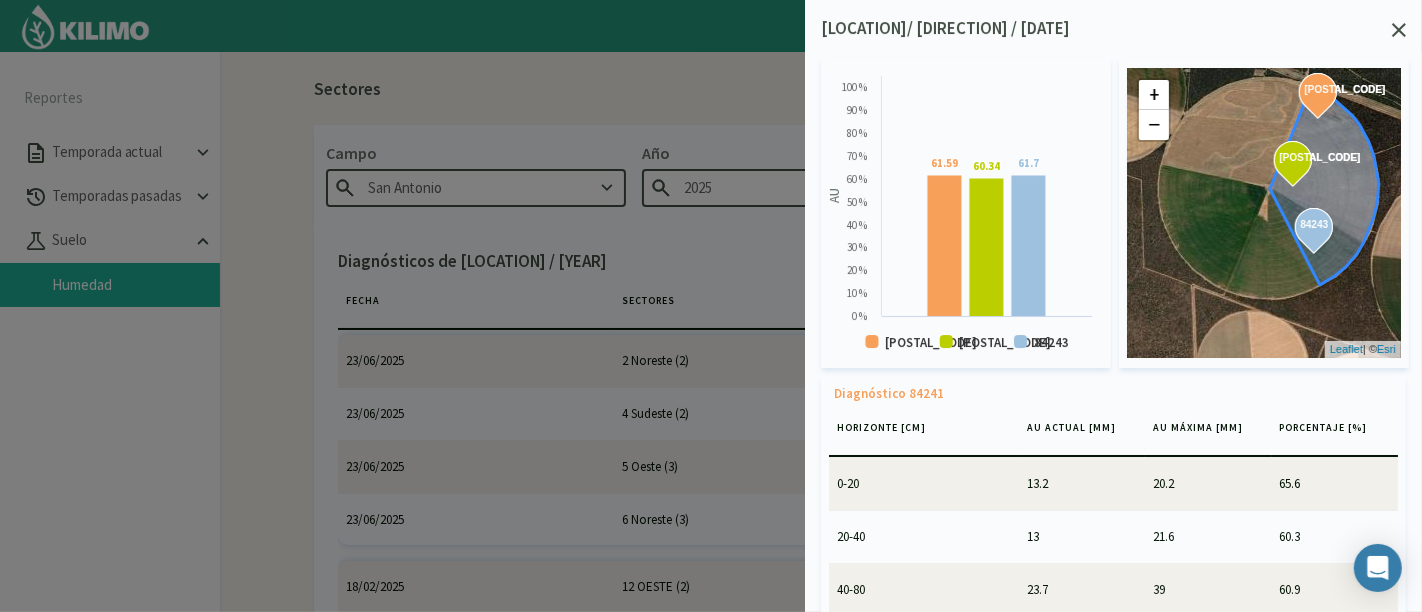 click at bounding box center (1399, 30) 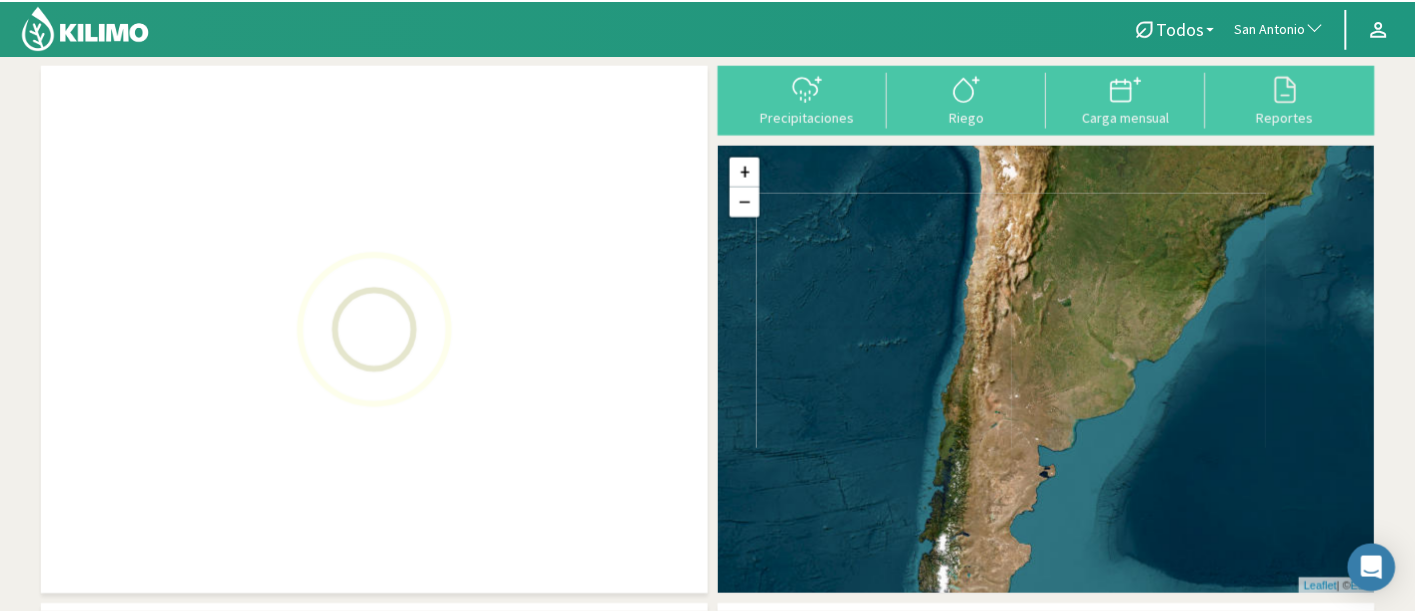 scroll, scrollTop: 0, scrollLeft: 0, axis: both 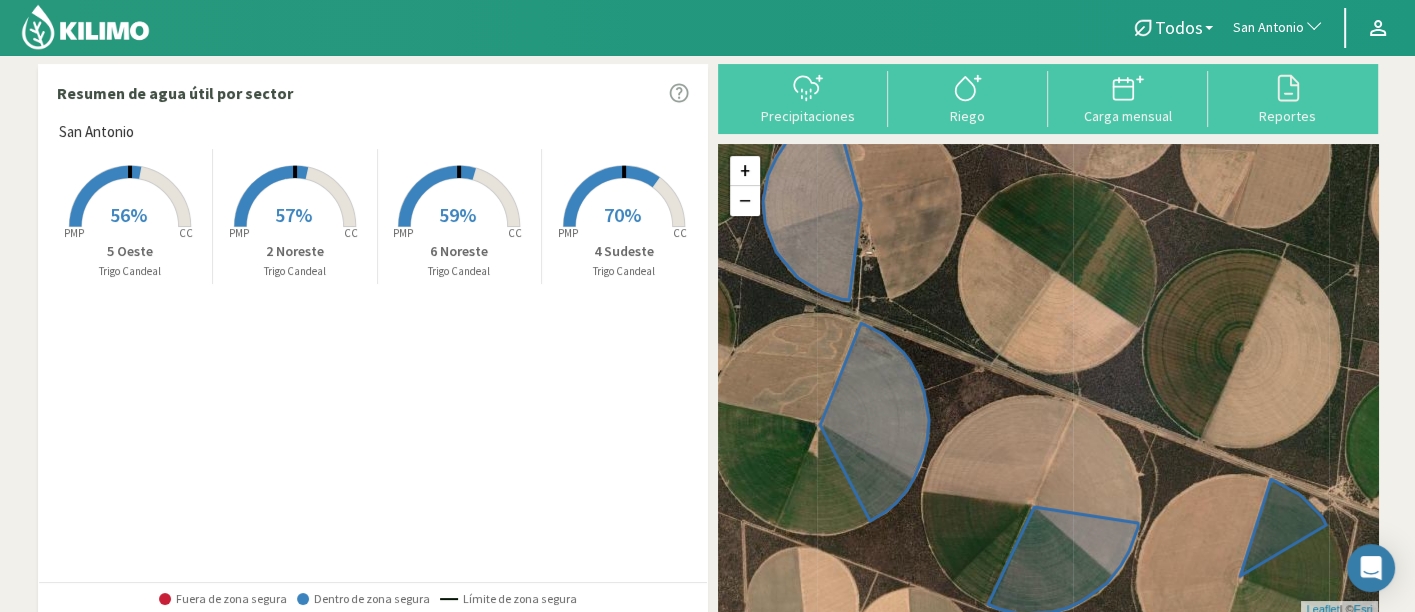 click on "57%" at bounding box center (293, 214) 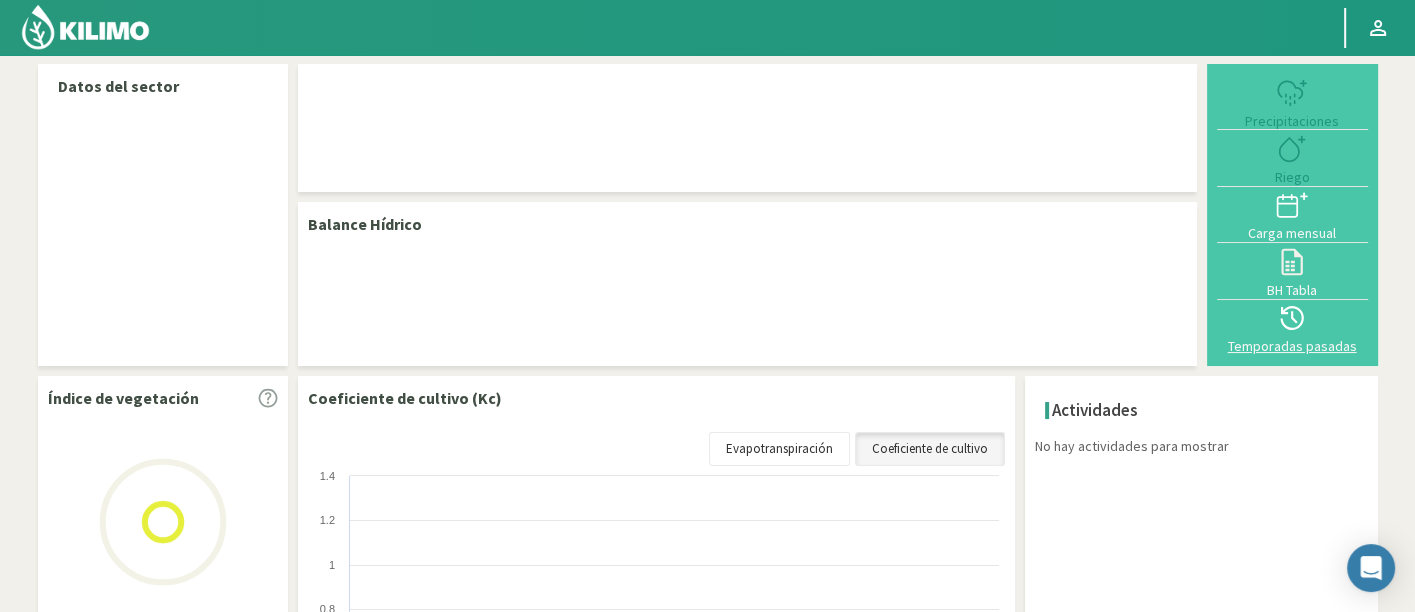 click at bounding box center [1292, 318] 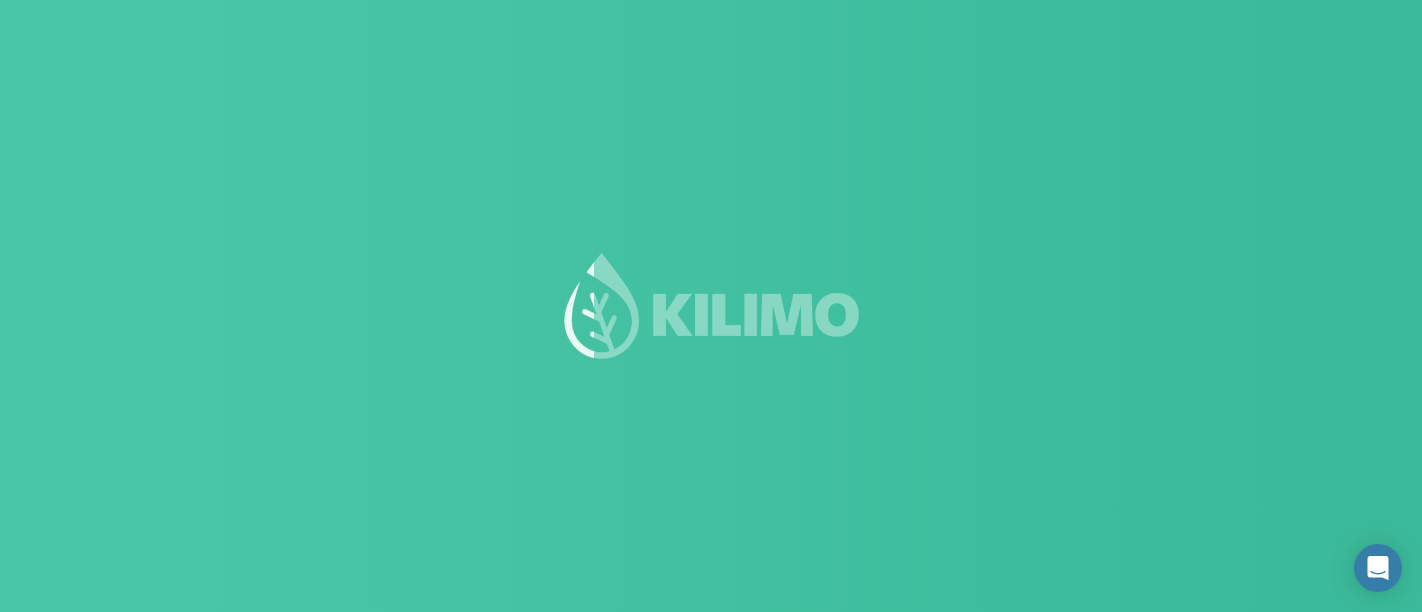 scroll, scrollTop: 0, scrollLeft: 0, axis: both 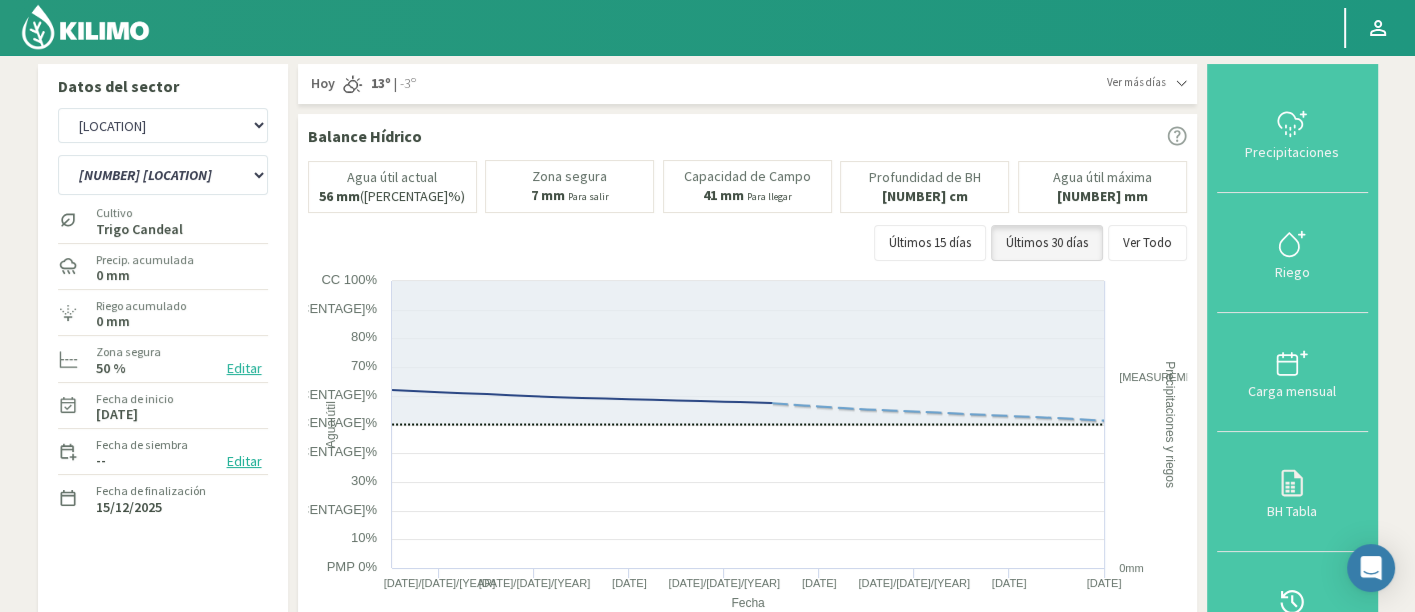 click on "Temporadas pasadas" at bounding box center (1292, 611) 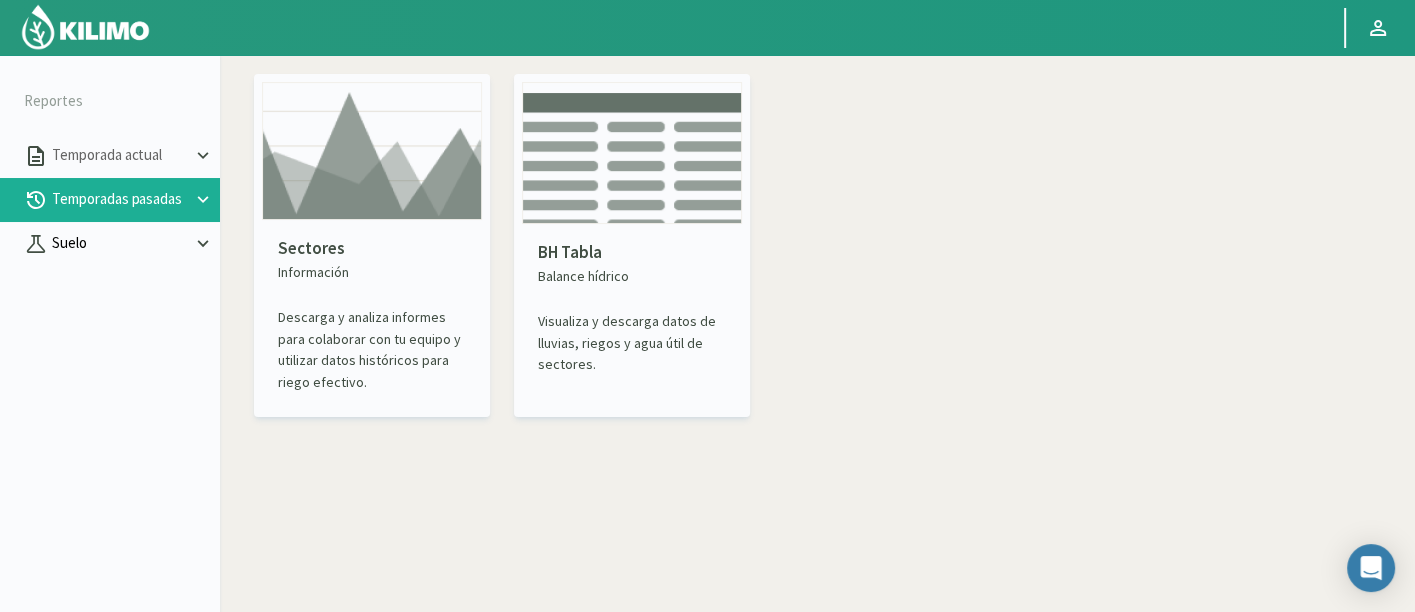click on "Suelo" at bounding box center (120, 155) 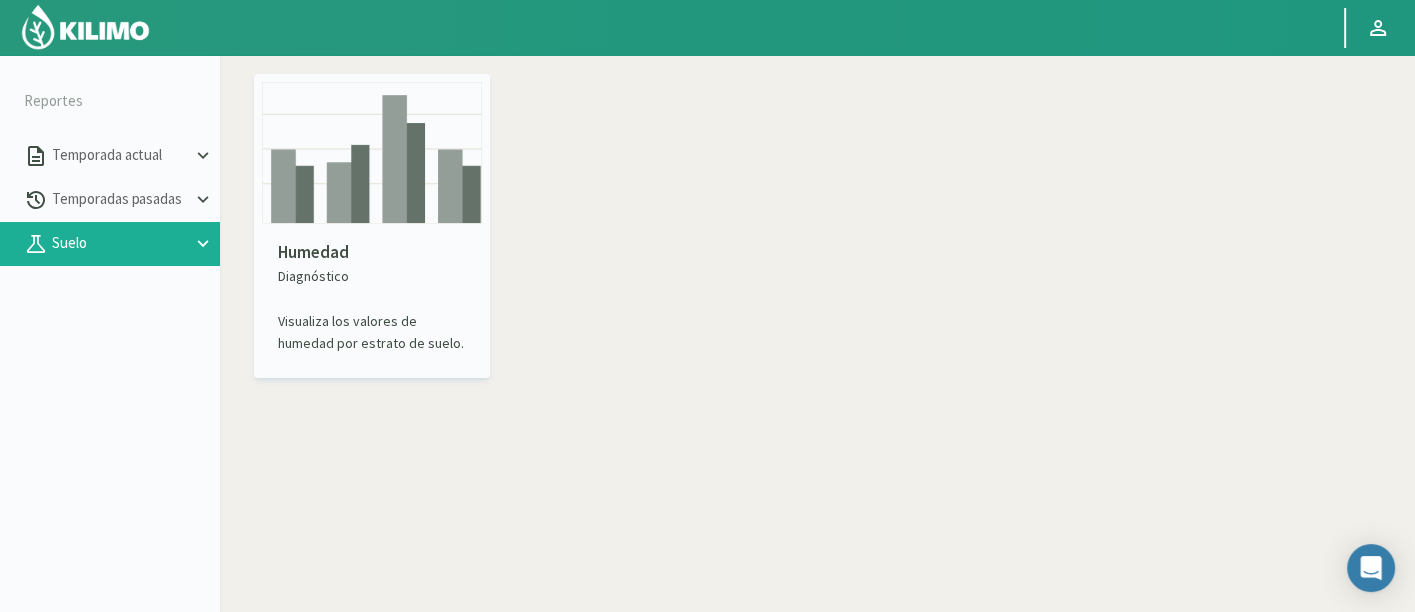 click at bounding box center [372, 153] 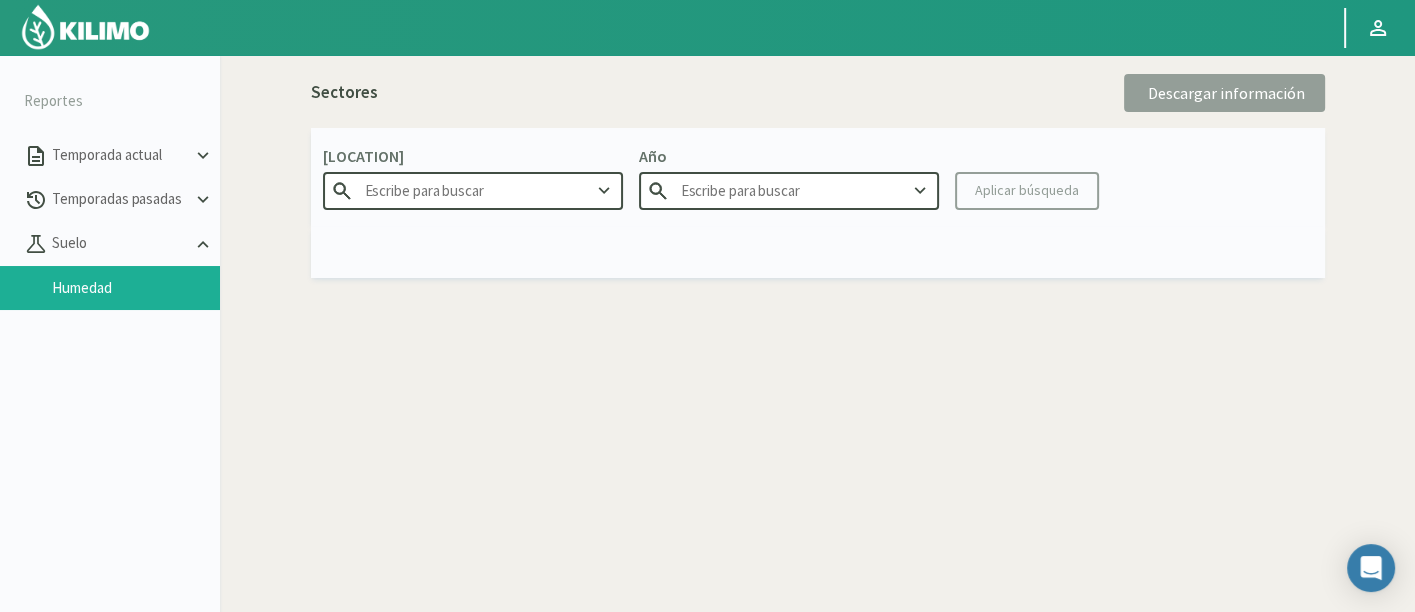 click on "Campo" at bounding box center (473, 156) 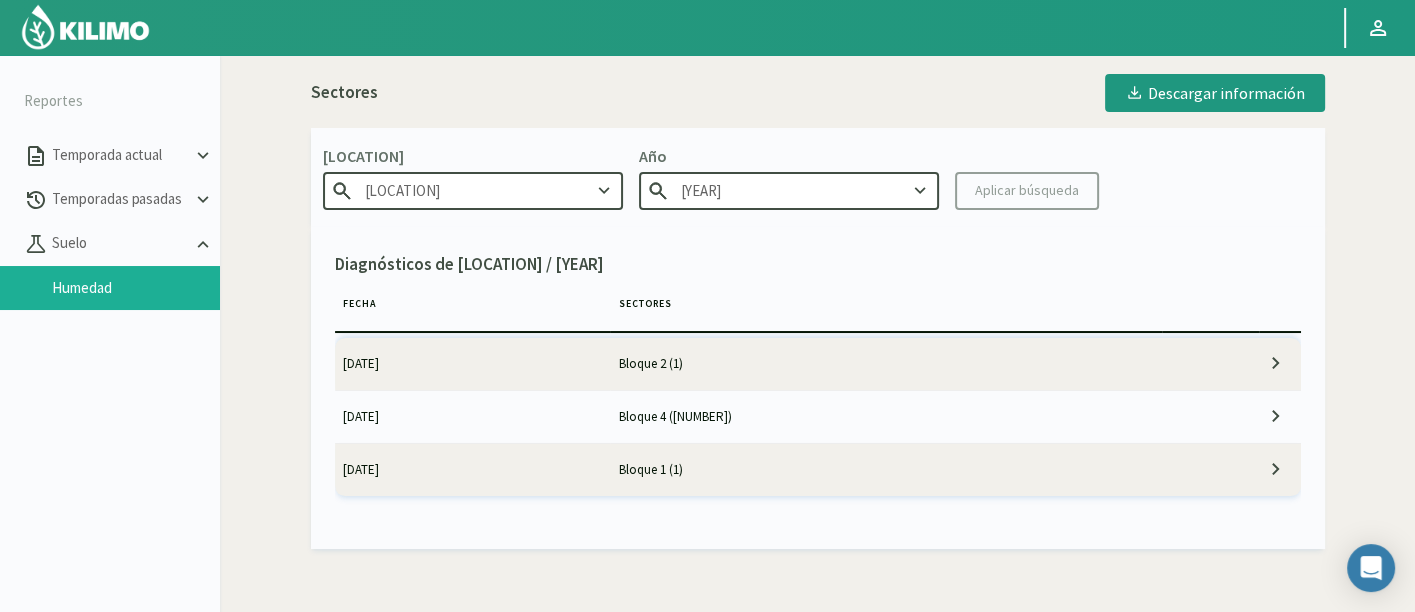 click on "8 Fuegos" at bounding box center (473, 190) 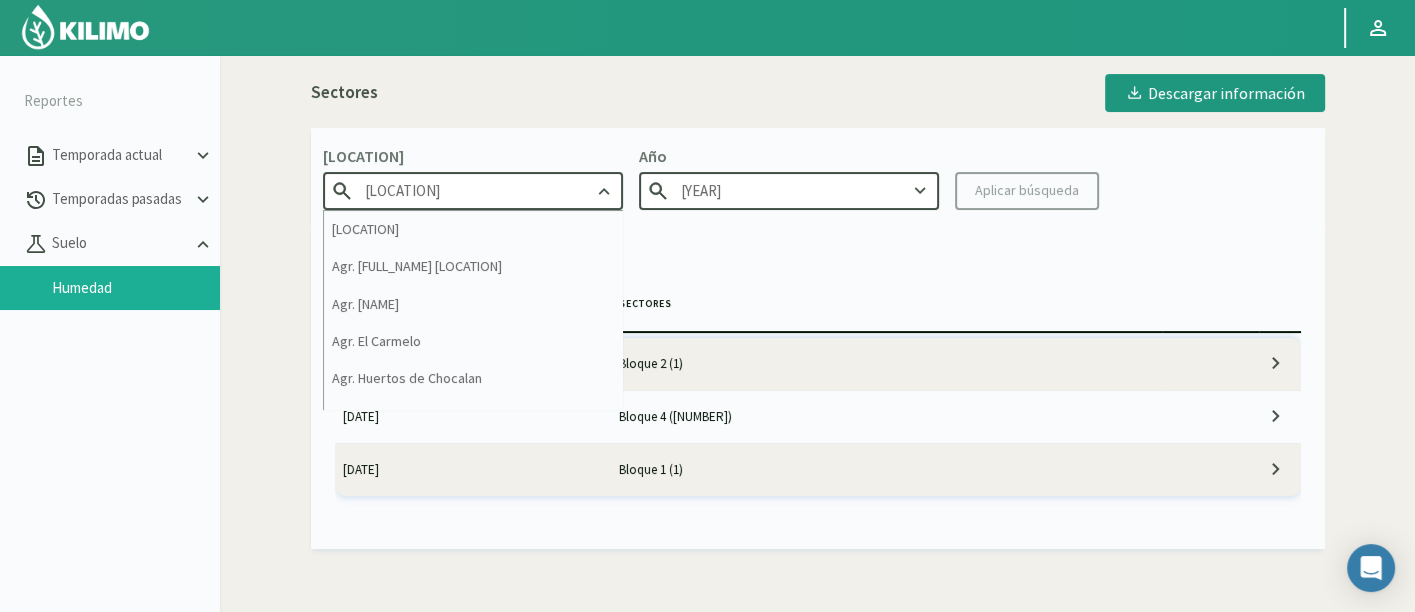 click on "8 Fuegos" at bounding box center (473, 190) 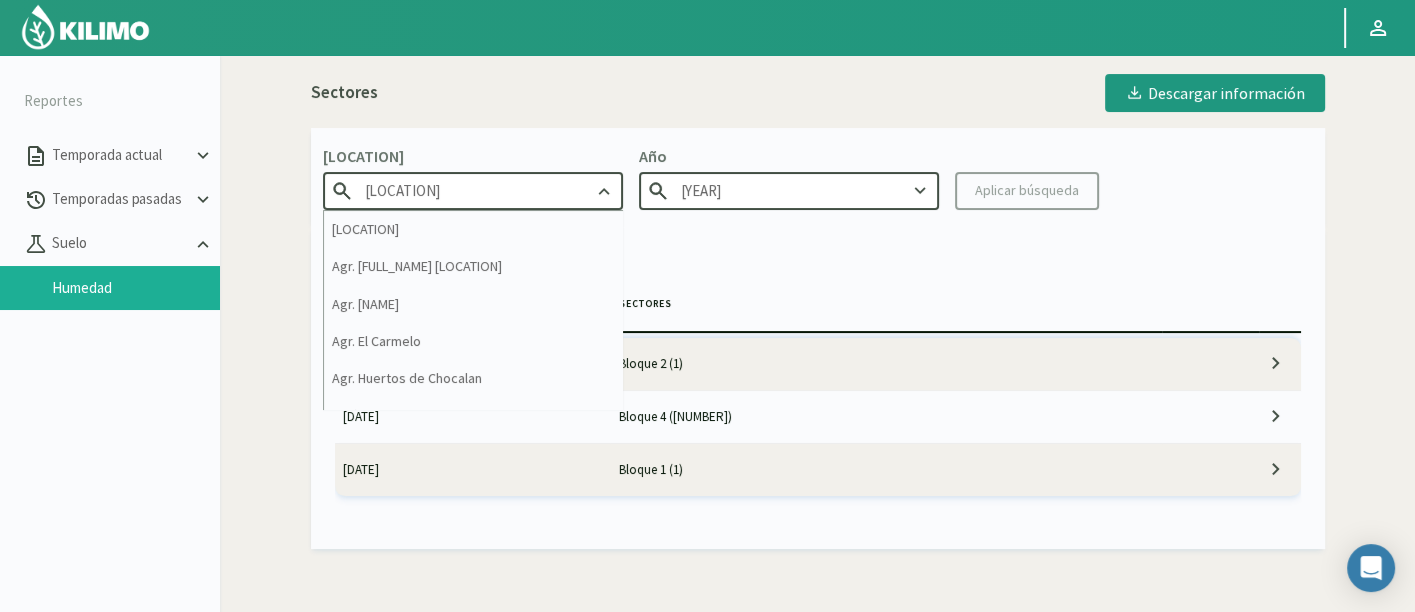 click on "8 Fuegos" at bounding box center [473, 190] 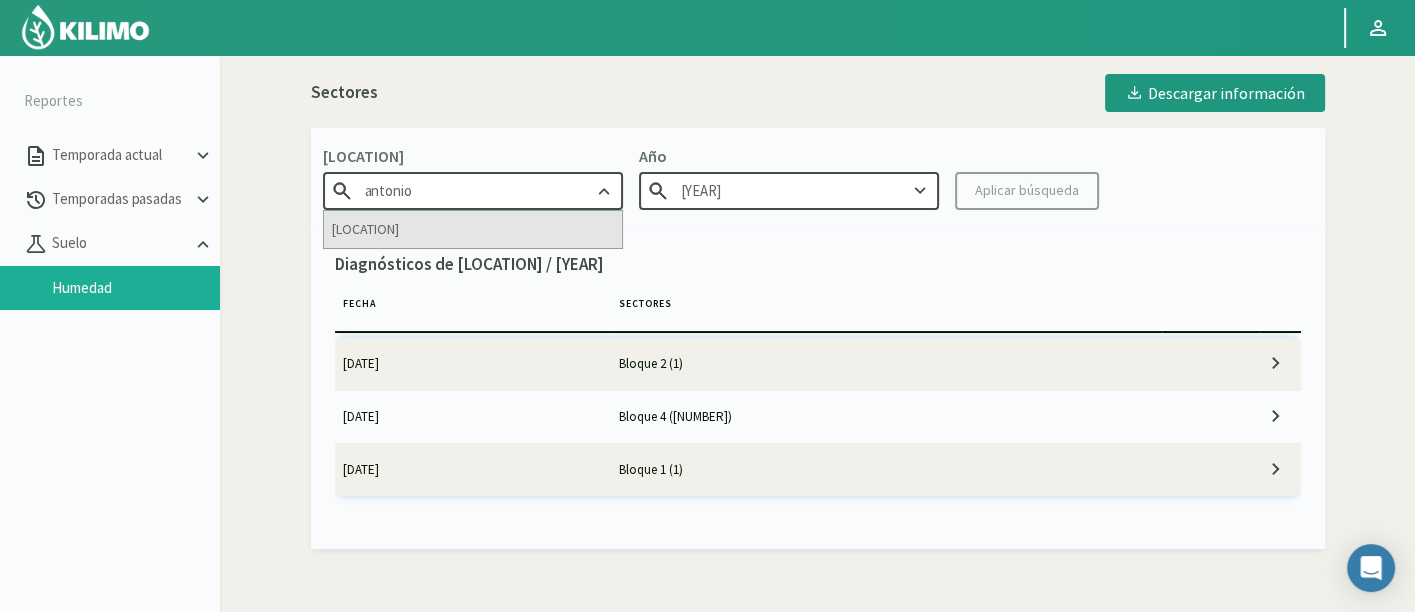 type on "antonio" 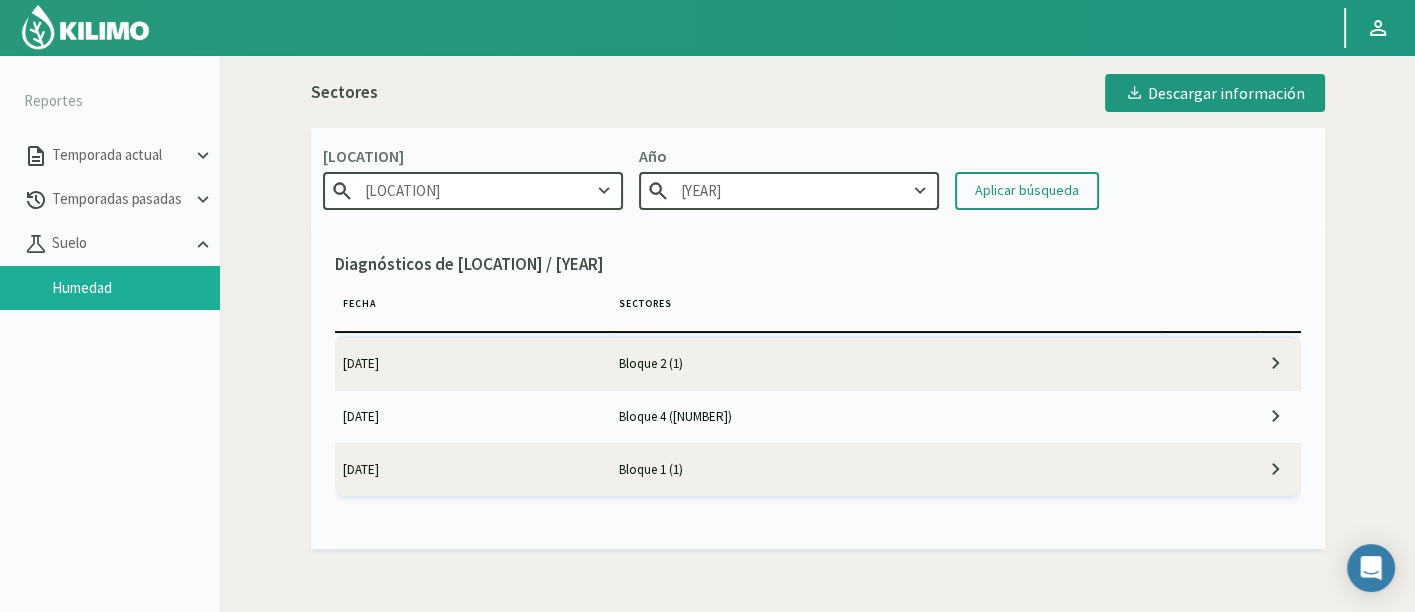 click at bounding box center [604, 191] 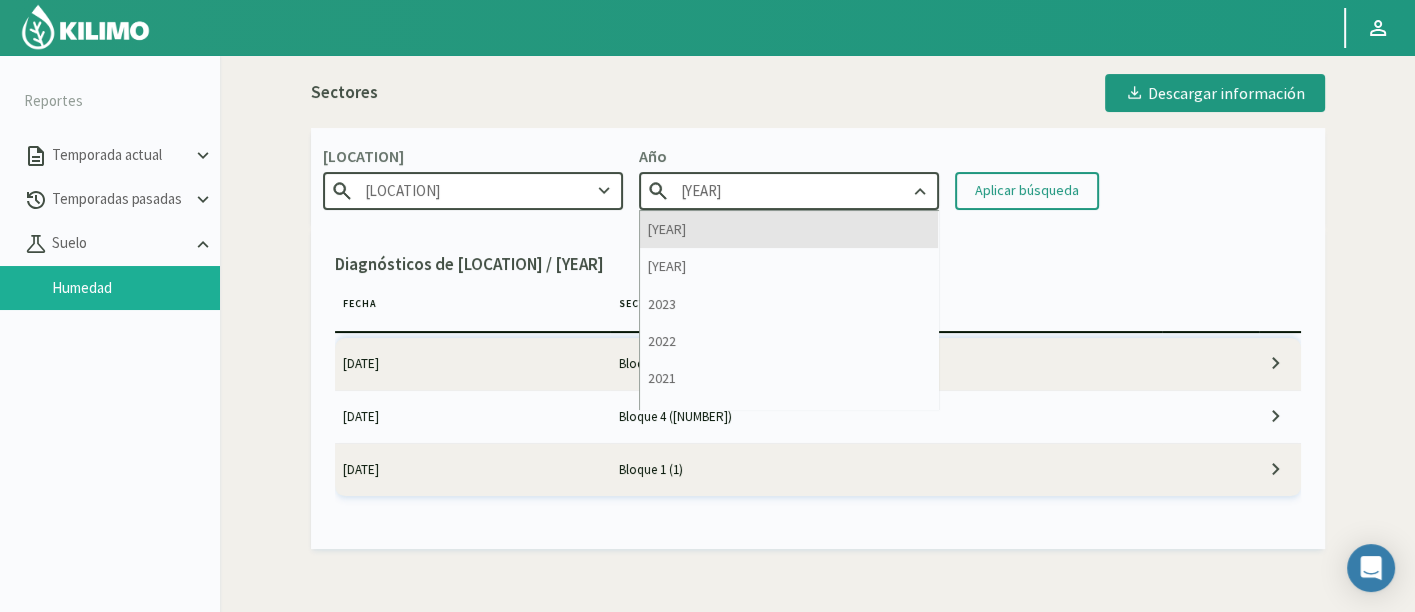 click on "2025" at bounding box center [789, 229] 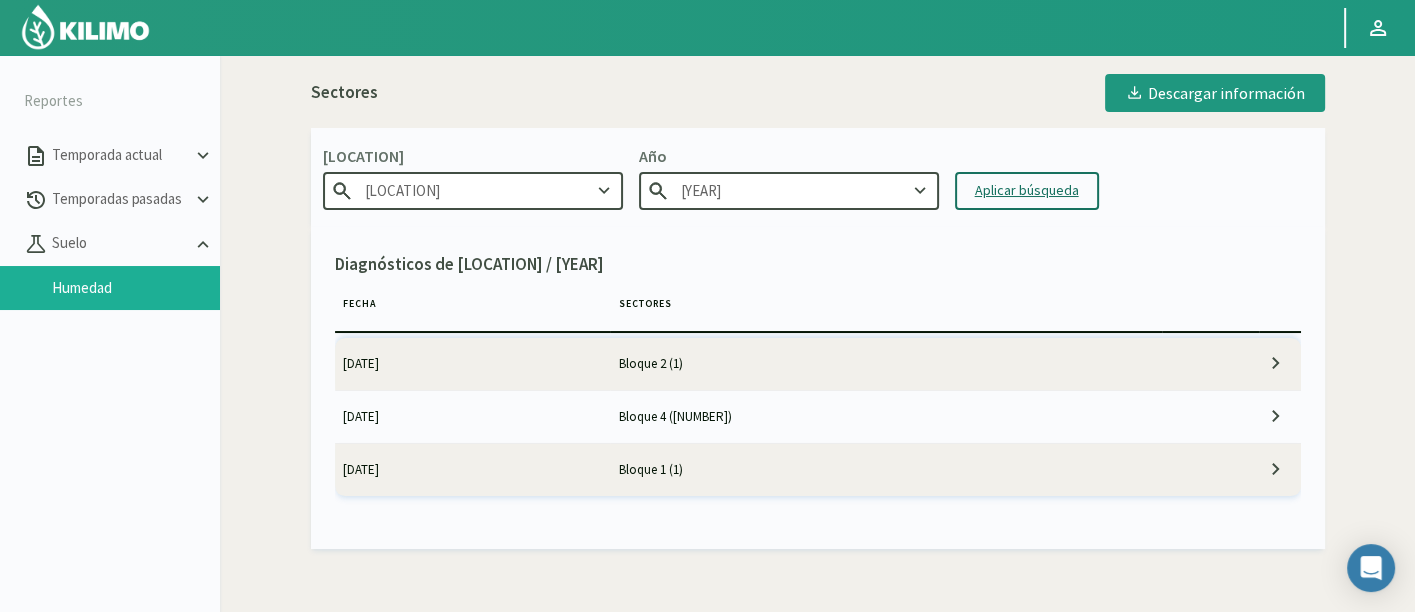 click on "Aplicar búsqueda" at bounding box center (1027, 191) 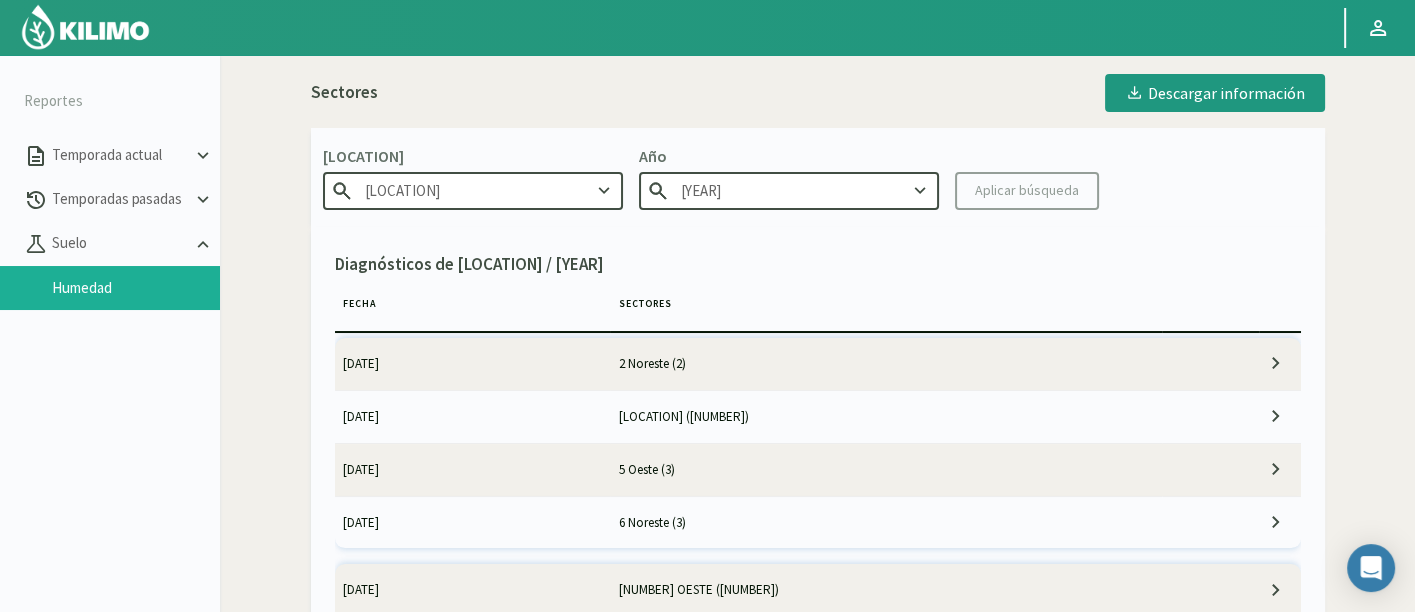 click on "23/06/2025" at bounding box center (473, 364) 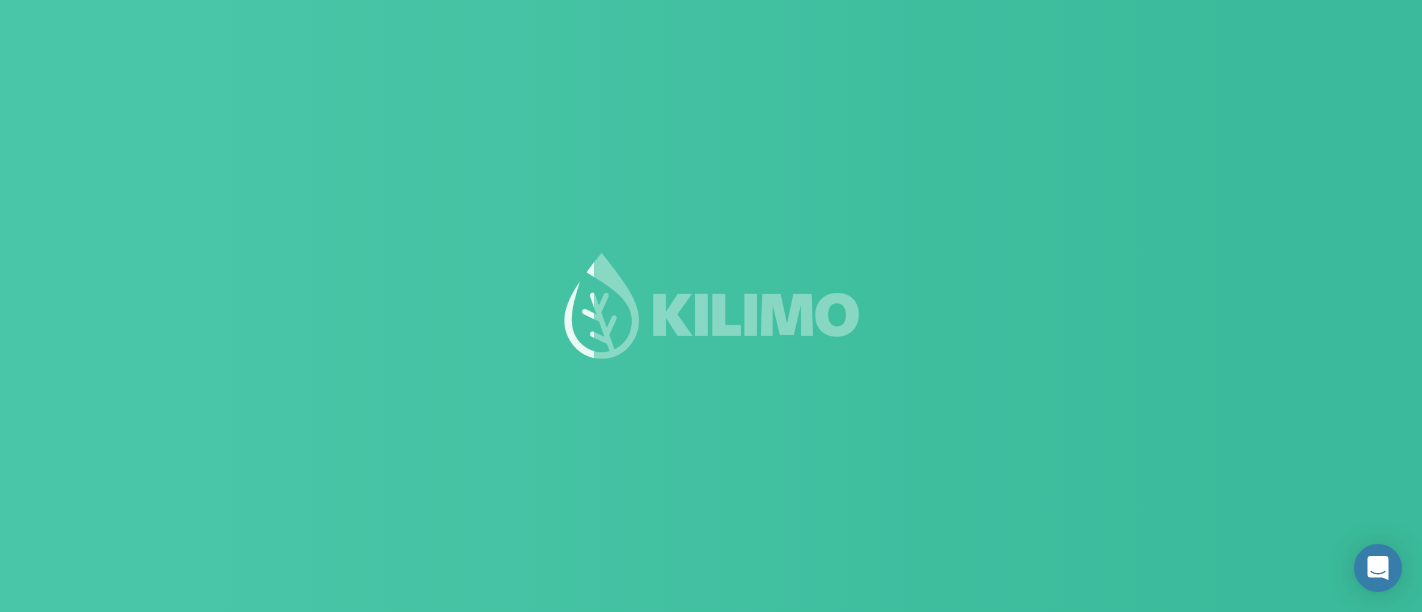 scroll, scrollTop: 0, scrollLeft: 0, axis: both 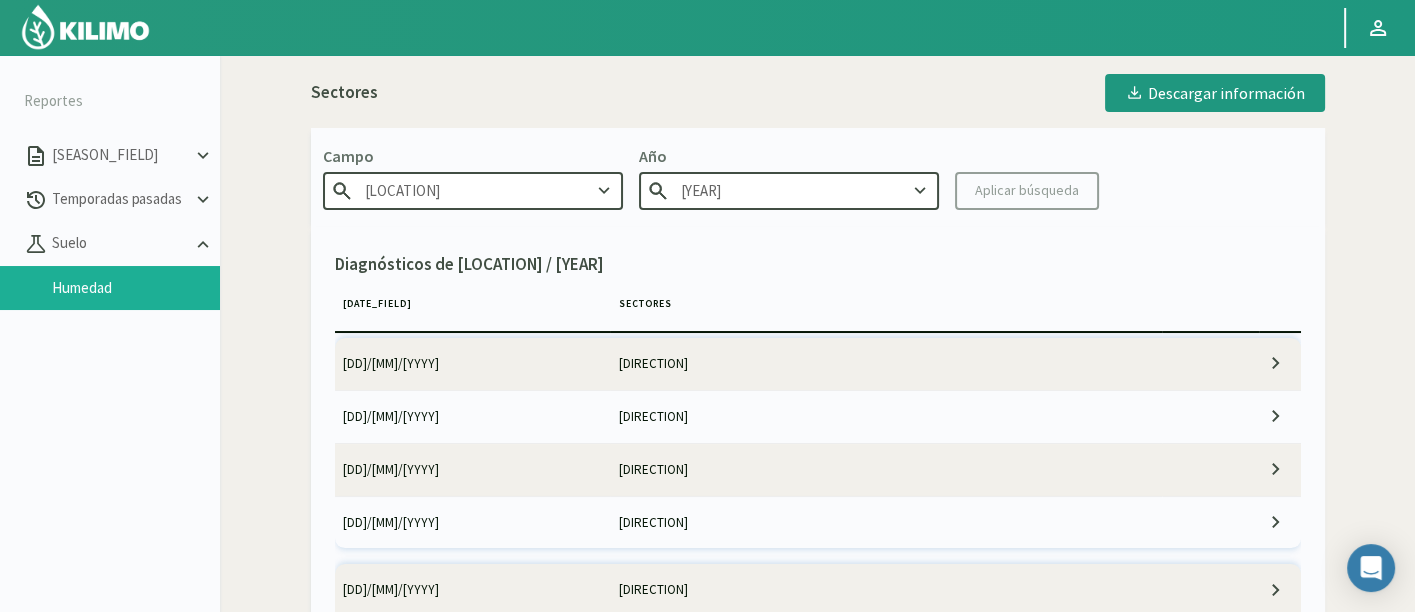 click on "2 Noreste (2)" at bounding box center [886, 364] 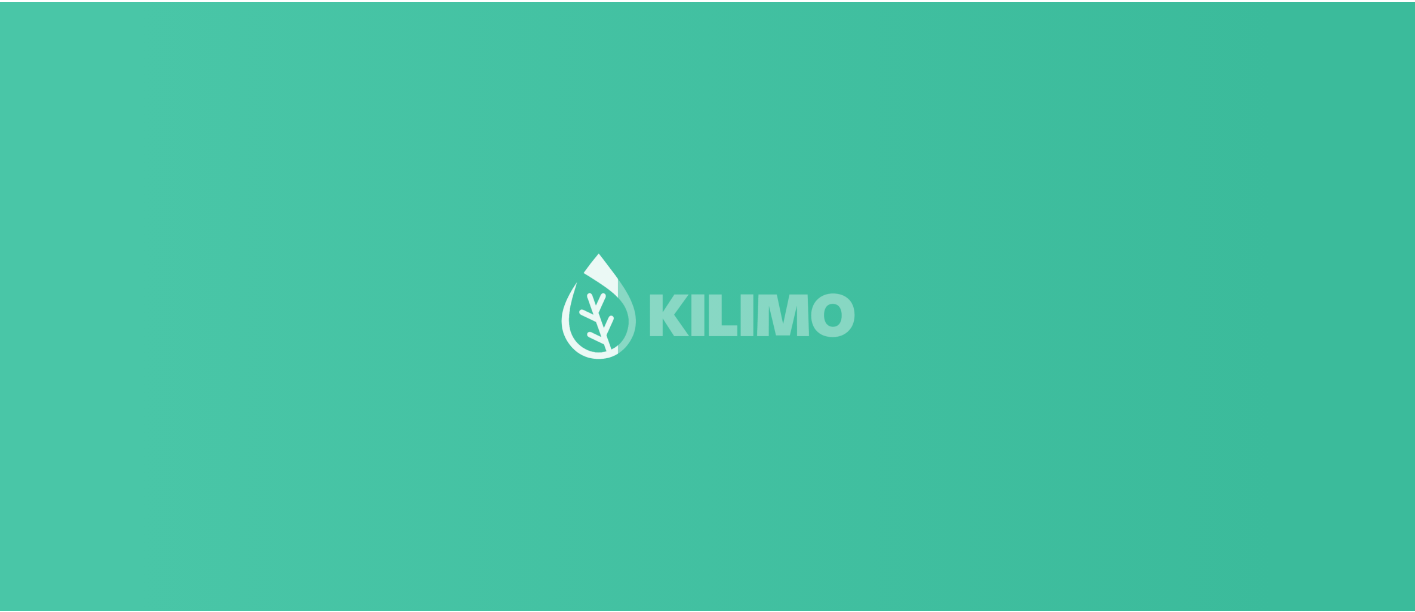 scroll, scrollTop: 0, scrollLeft: 0, axis: both 